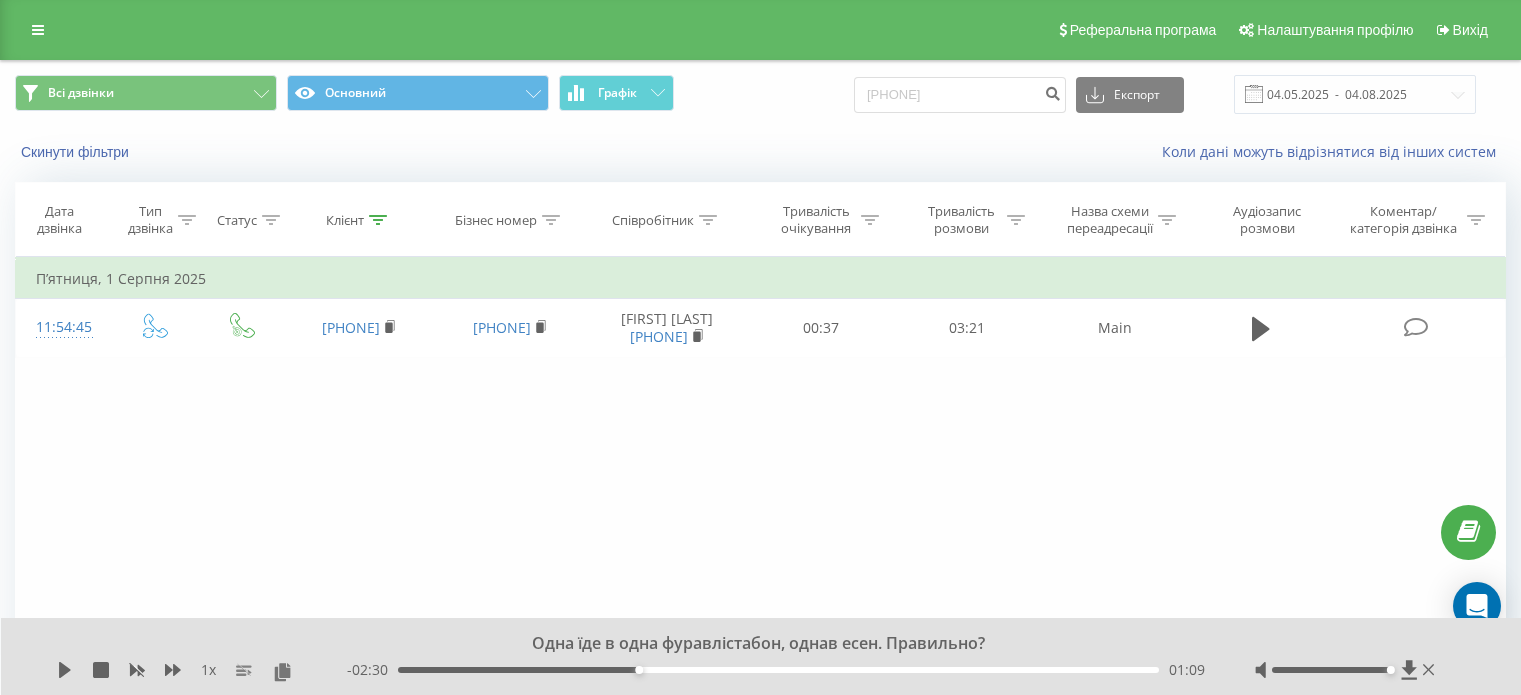 scroll, scrollTop: 0, scrollLeft: 0, axis: both 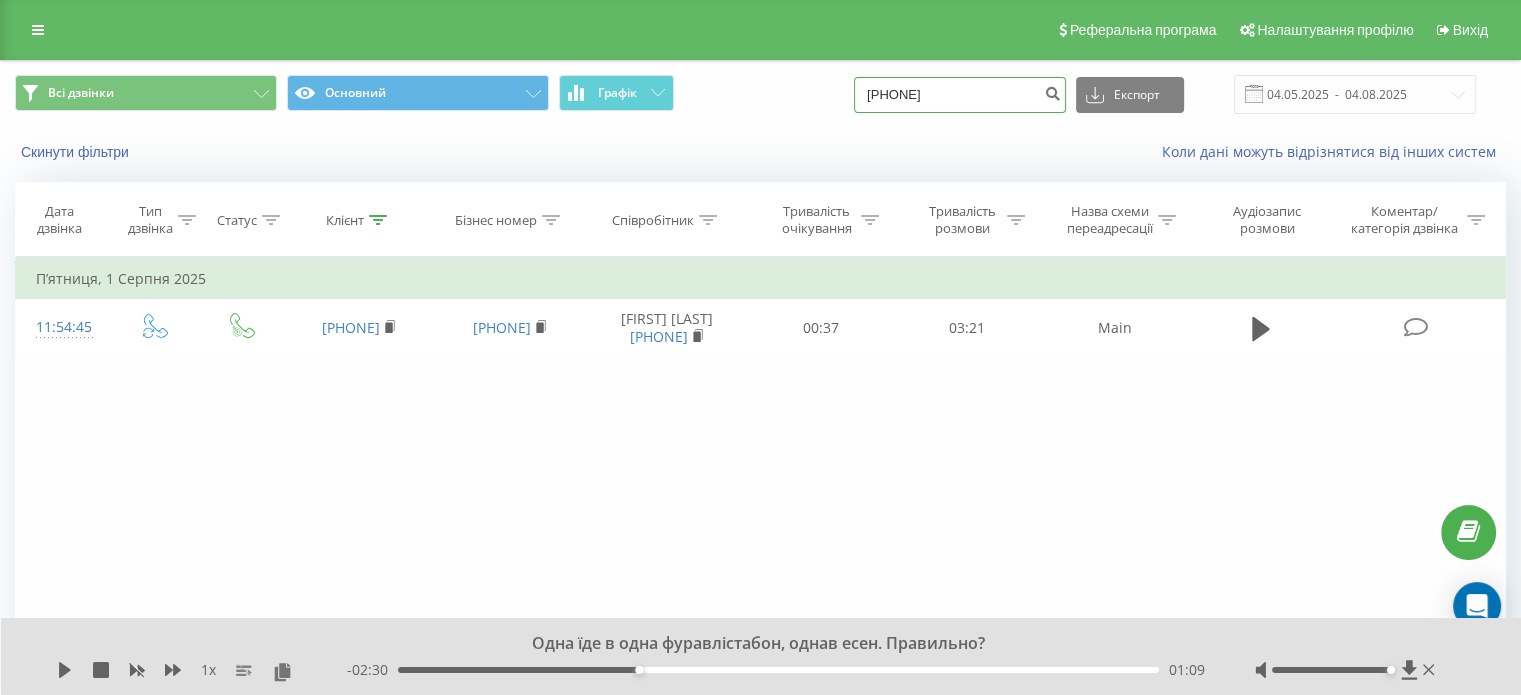 drag, startPoint x: 991, startPoint y: 89, endPoint x: 802, endPoint y: 122, distance: 191.85933 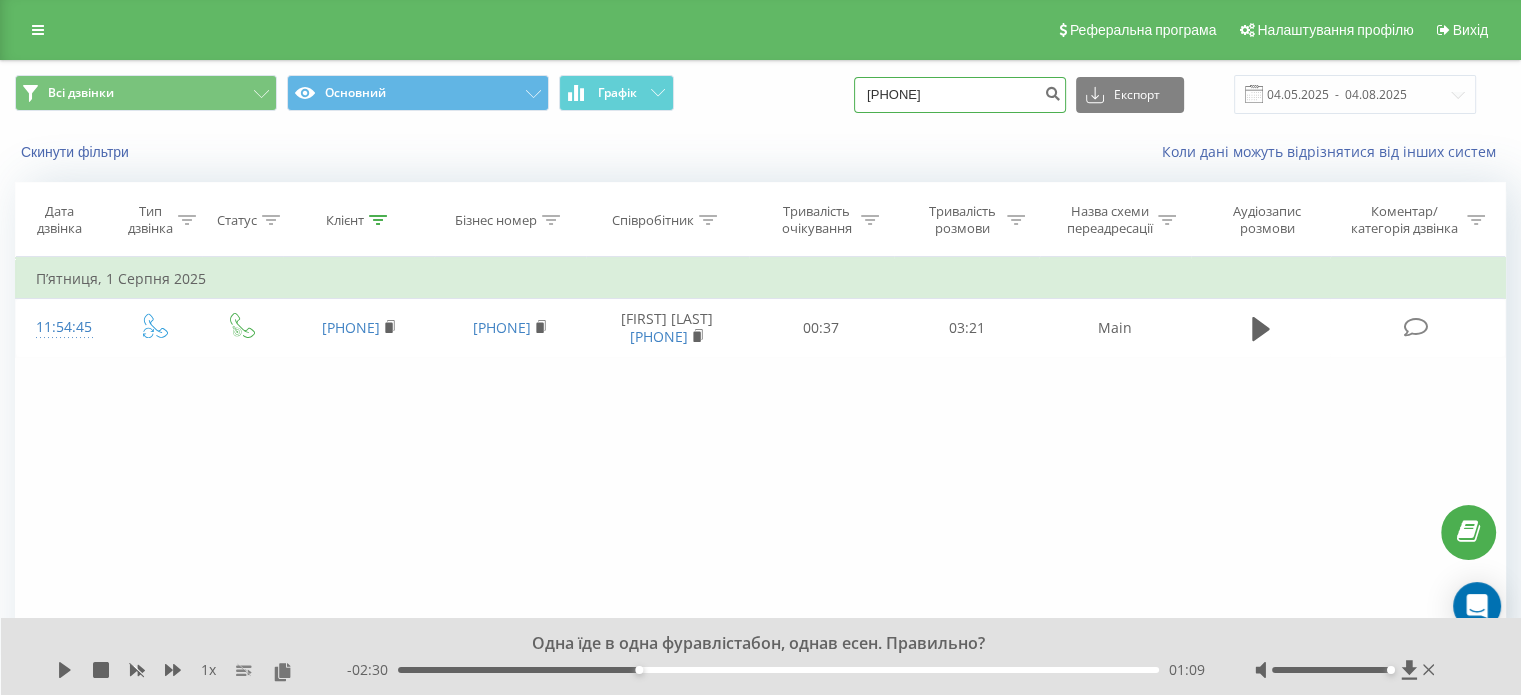 type on "0503855743" 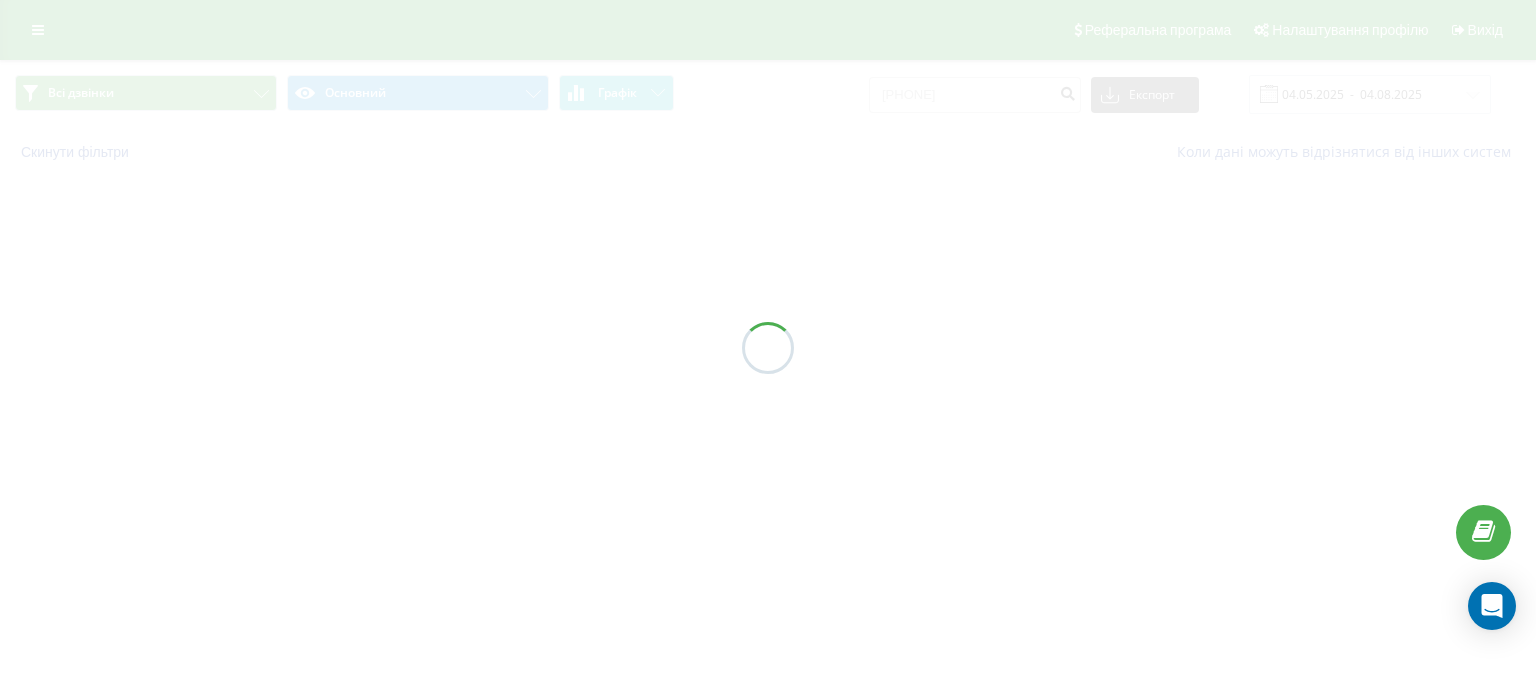 scroll, scrollTop: 0, scrollLeft: 0, axis: both 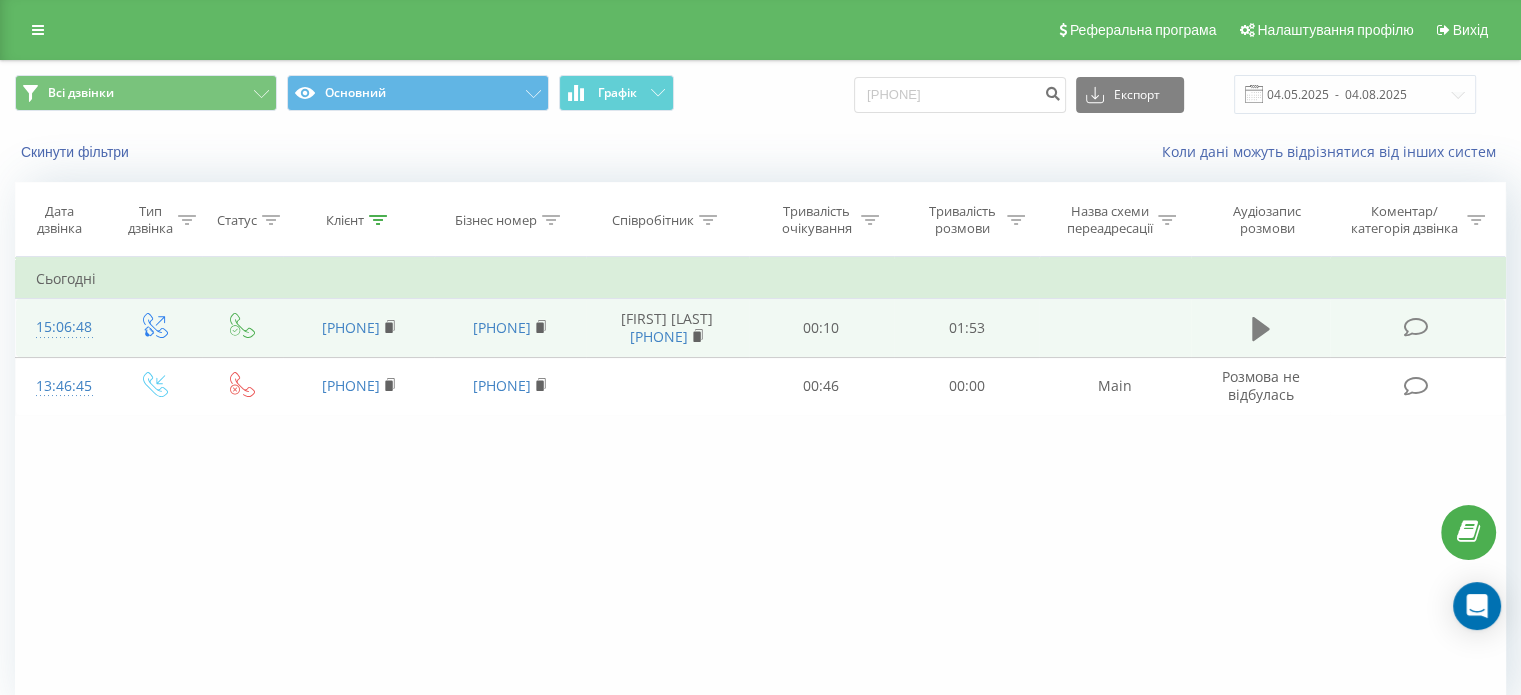 click 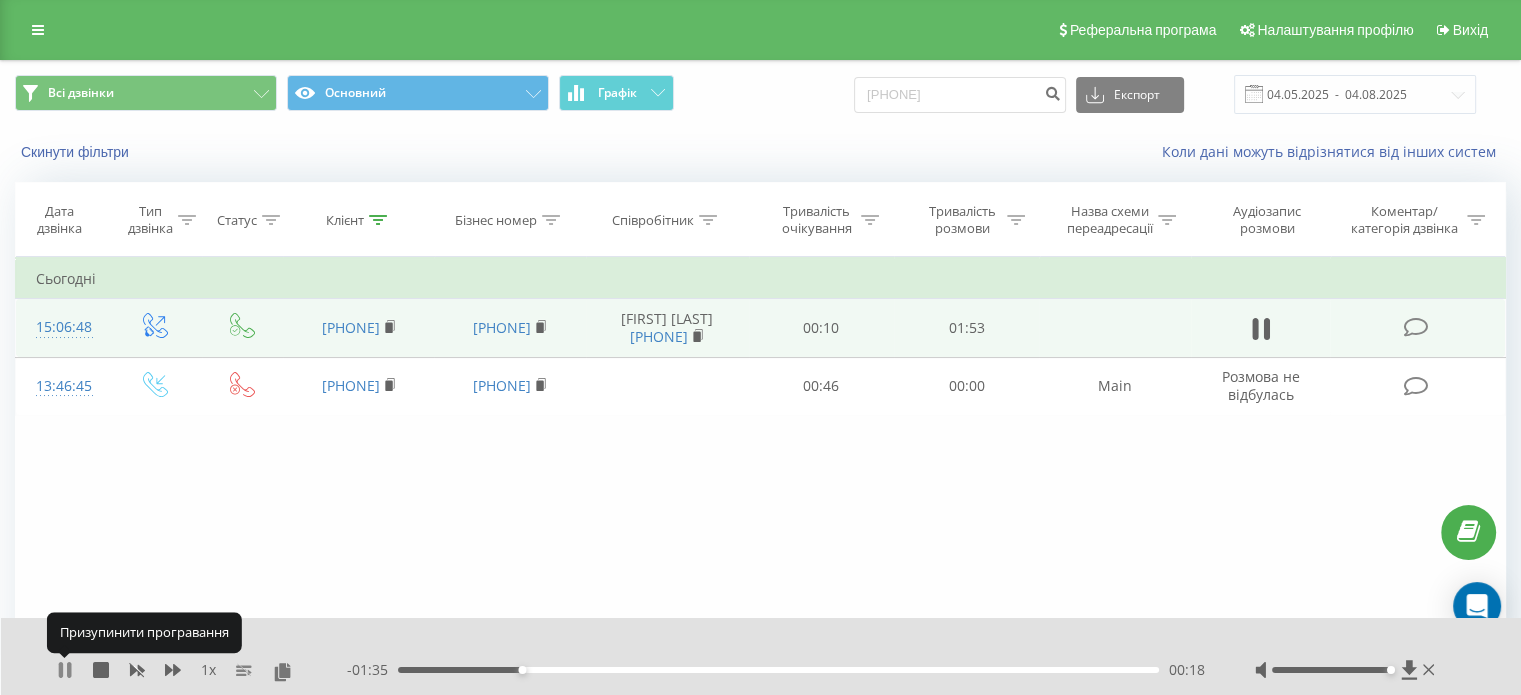 click 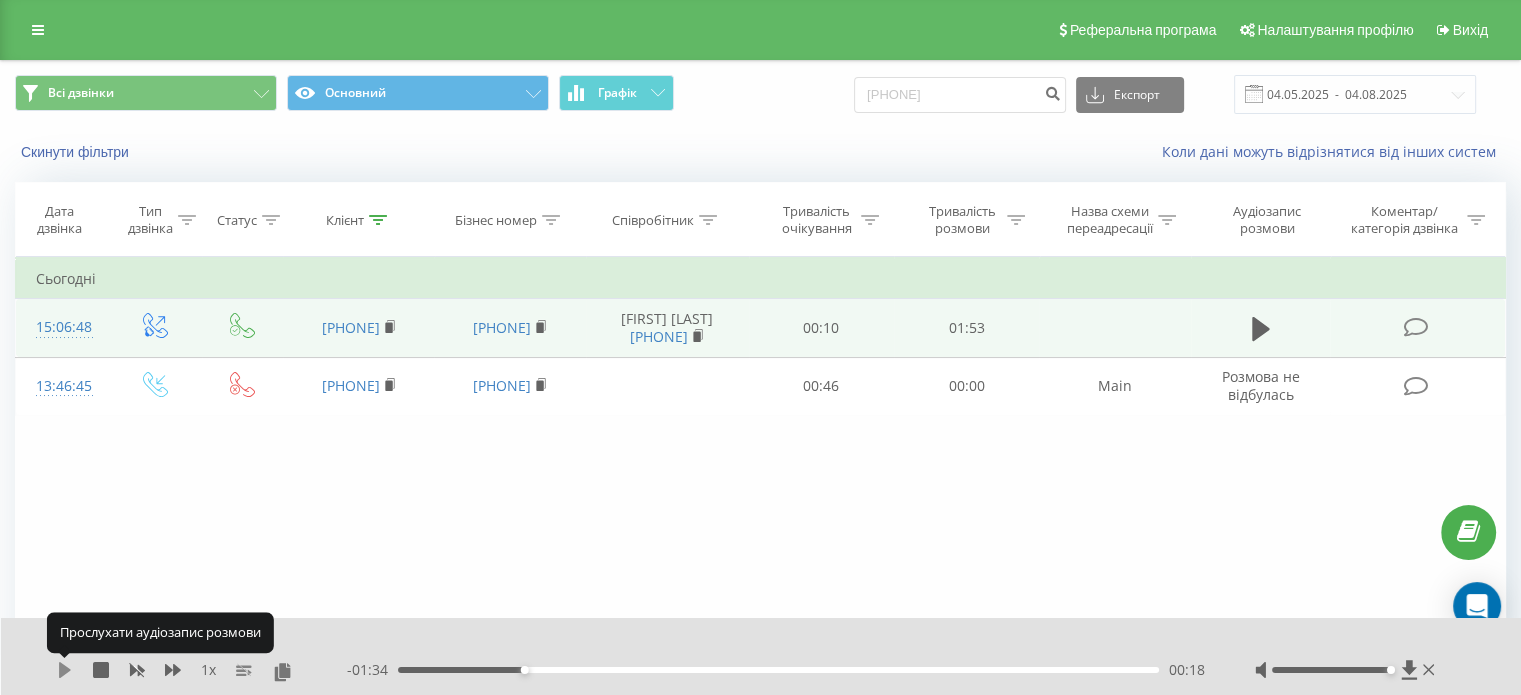 click 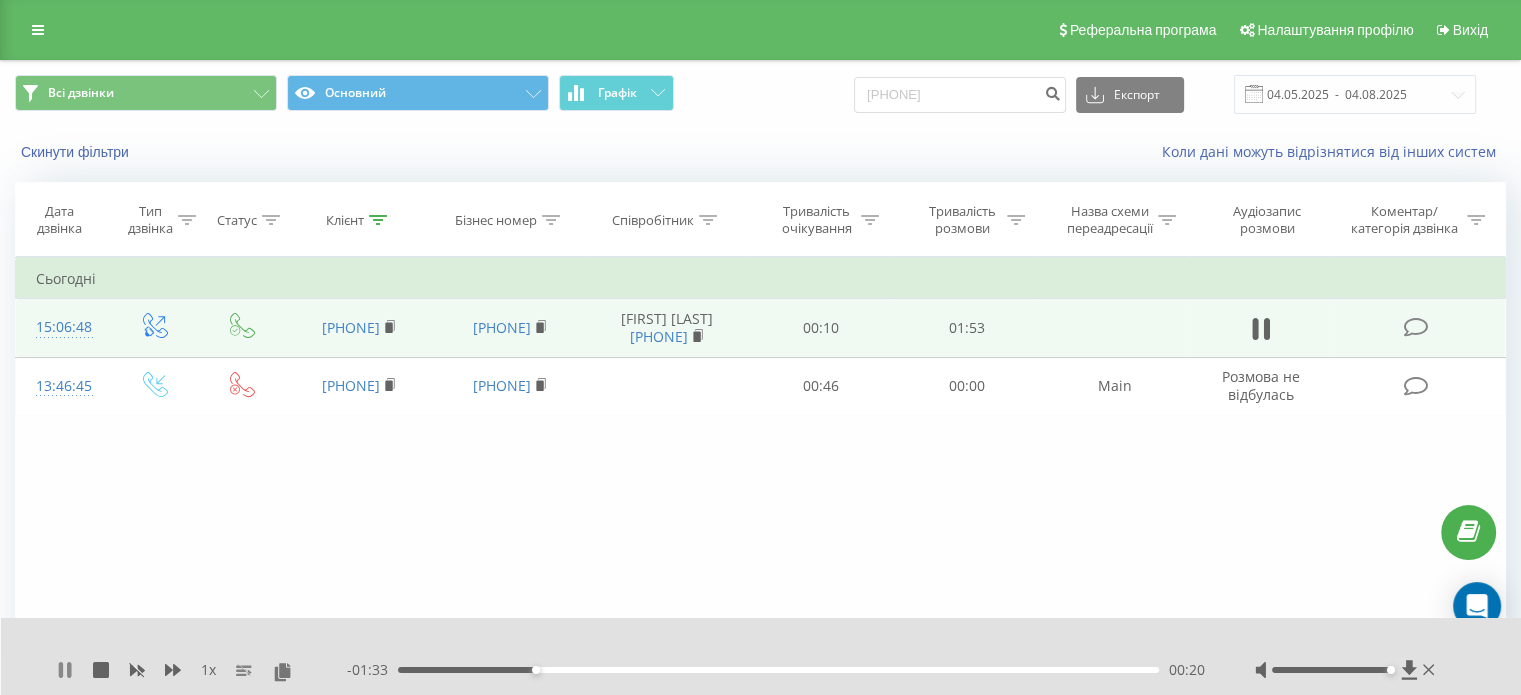 click 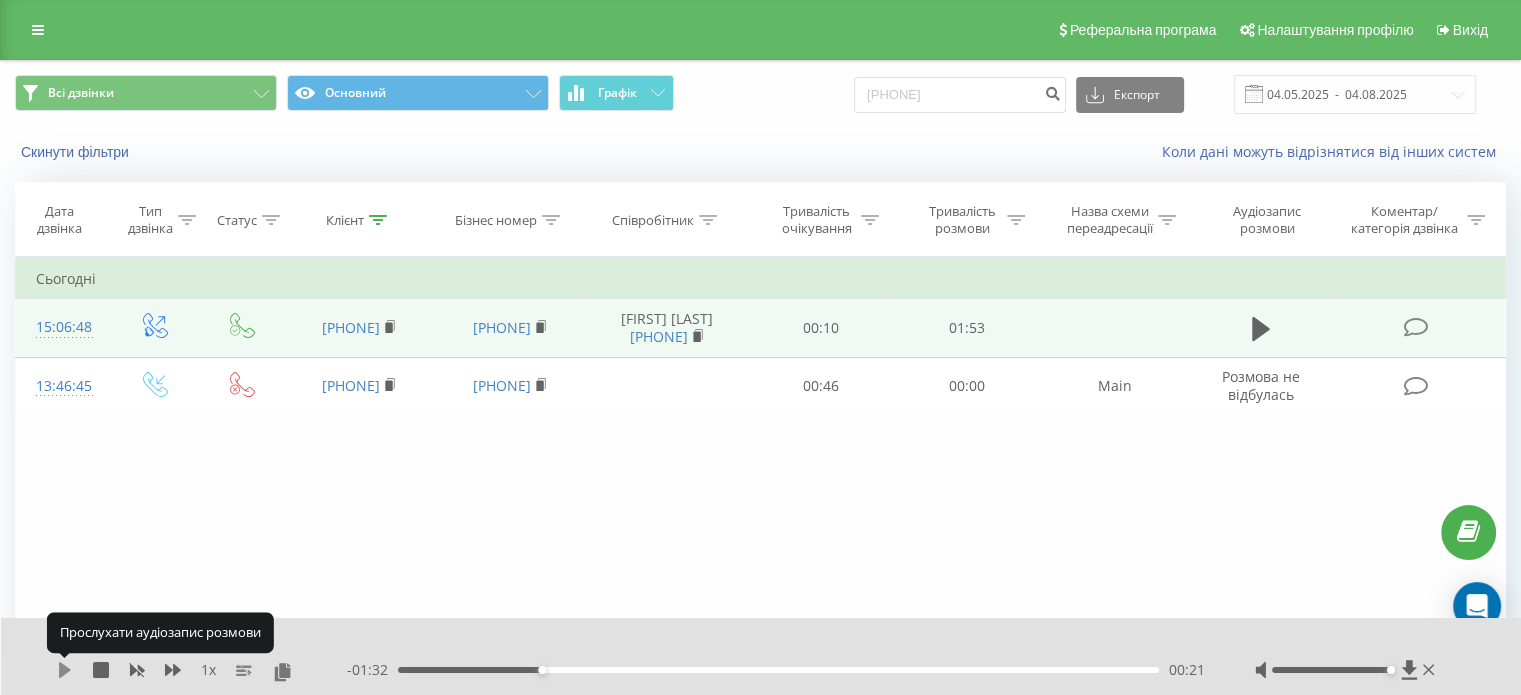 click 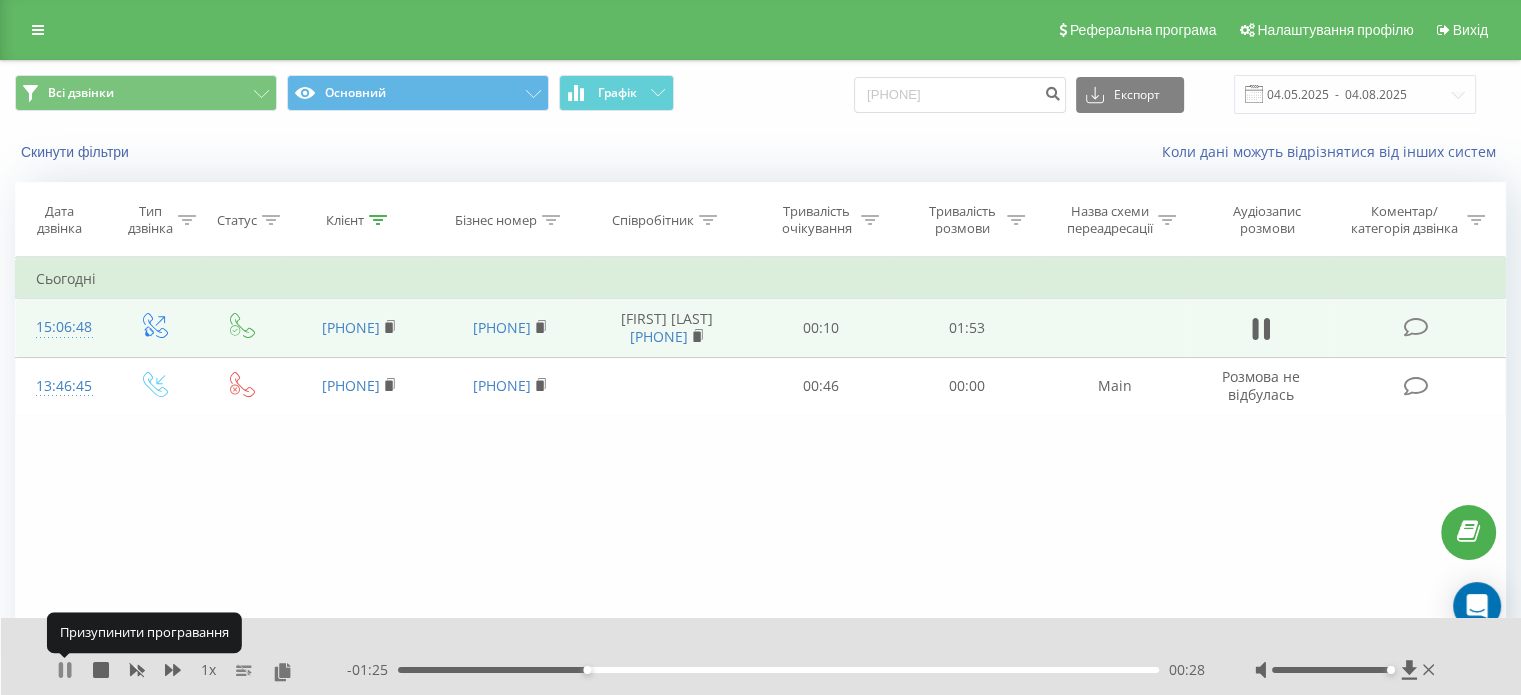 click 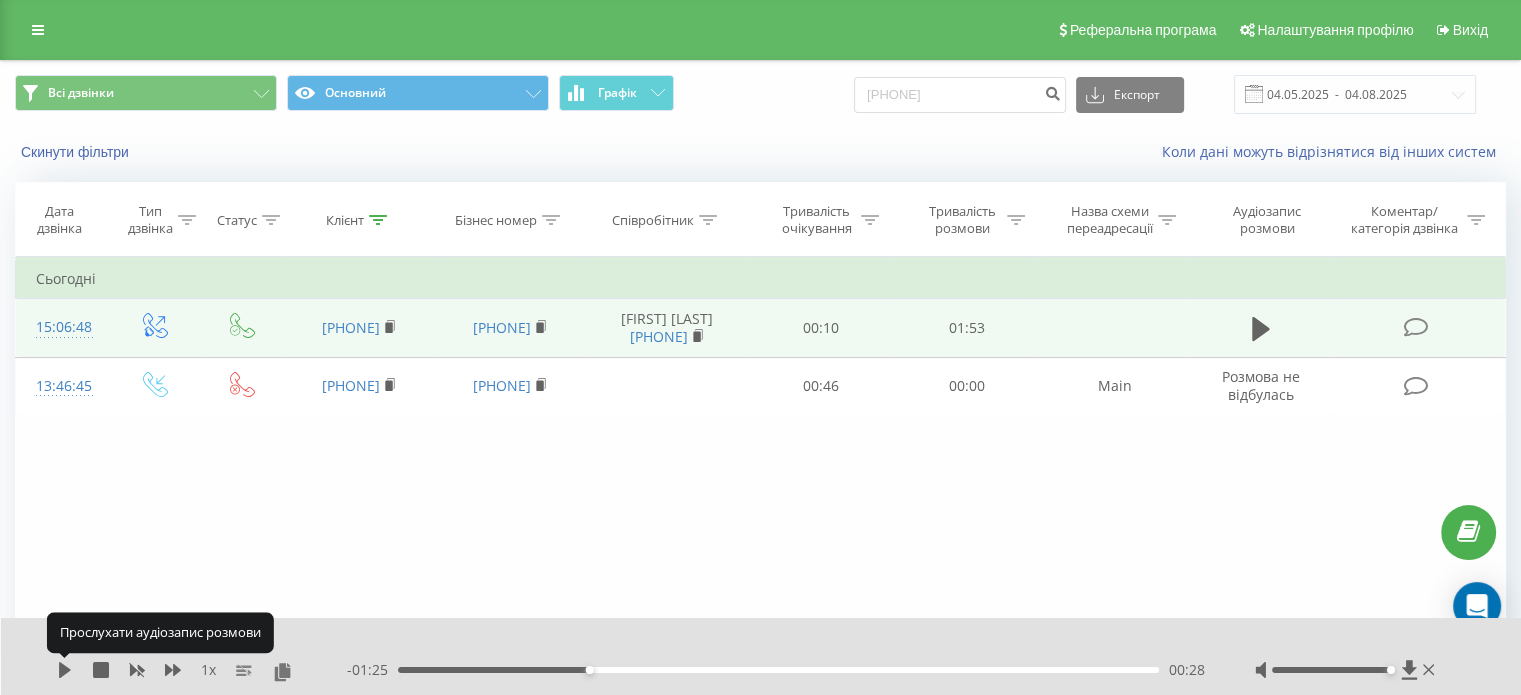 click 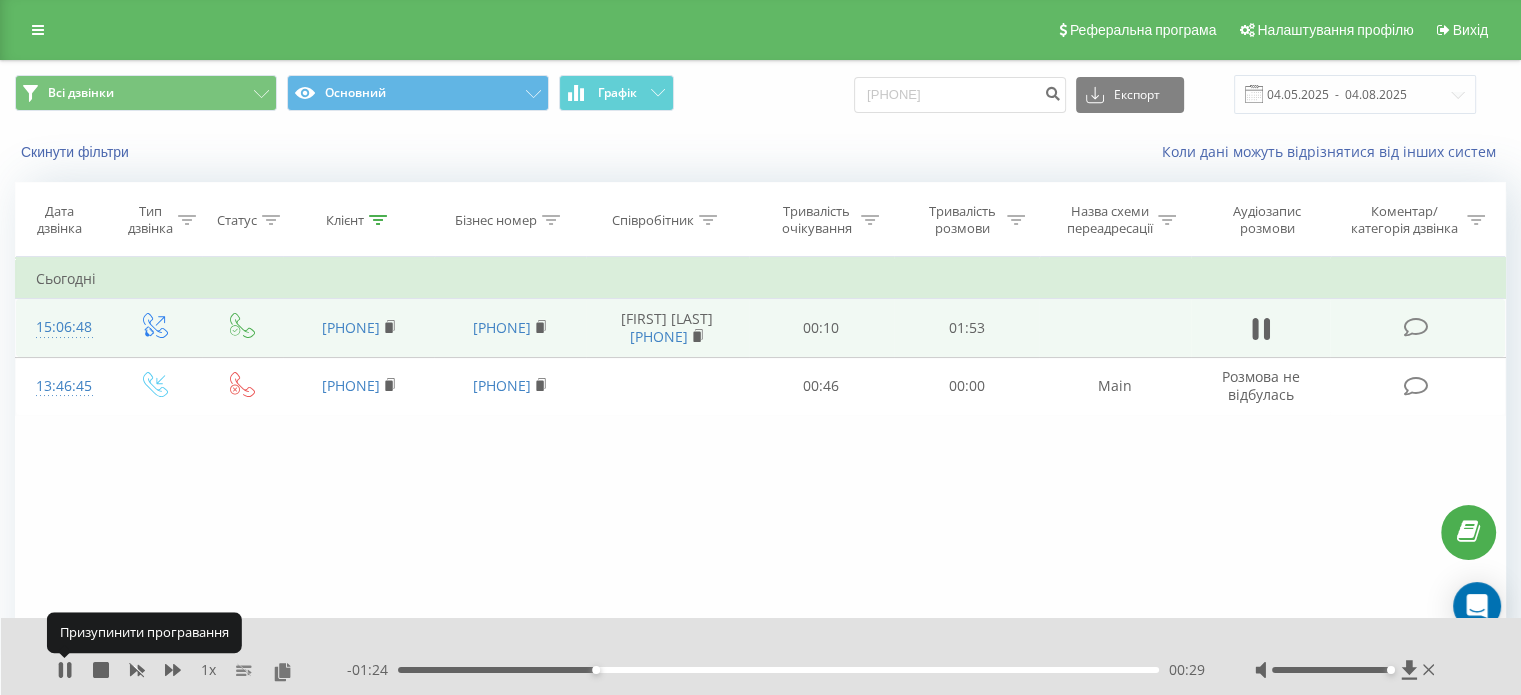 click 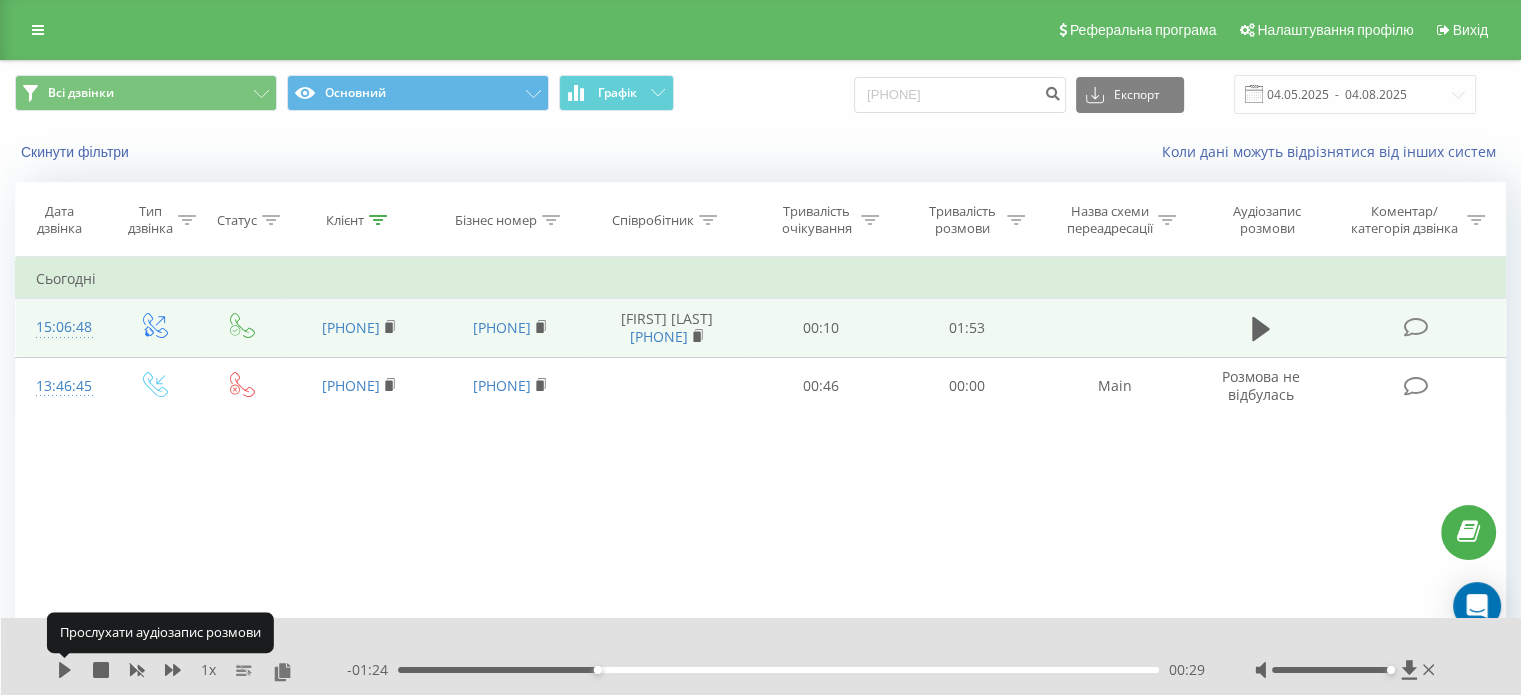 click 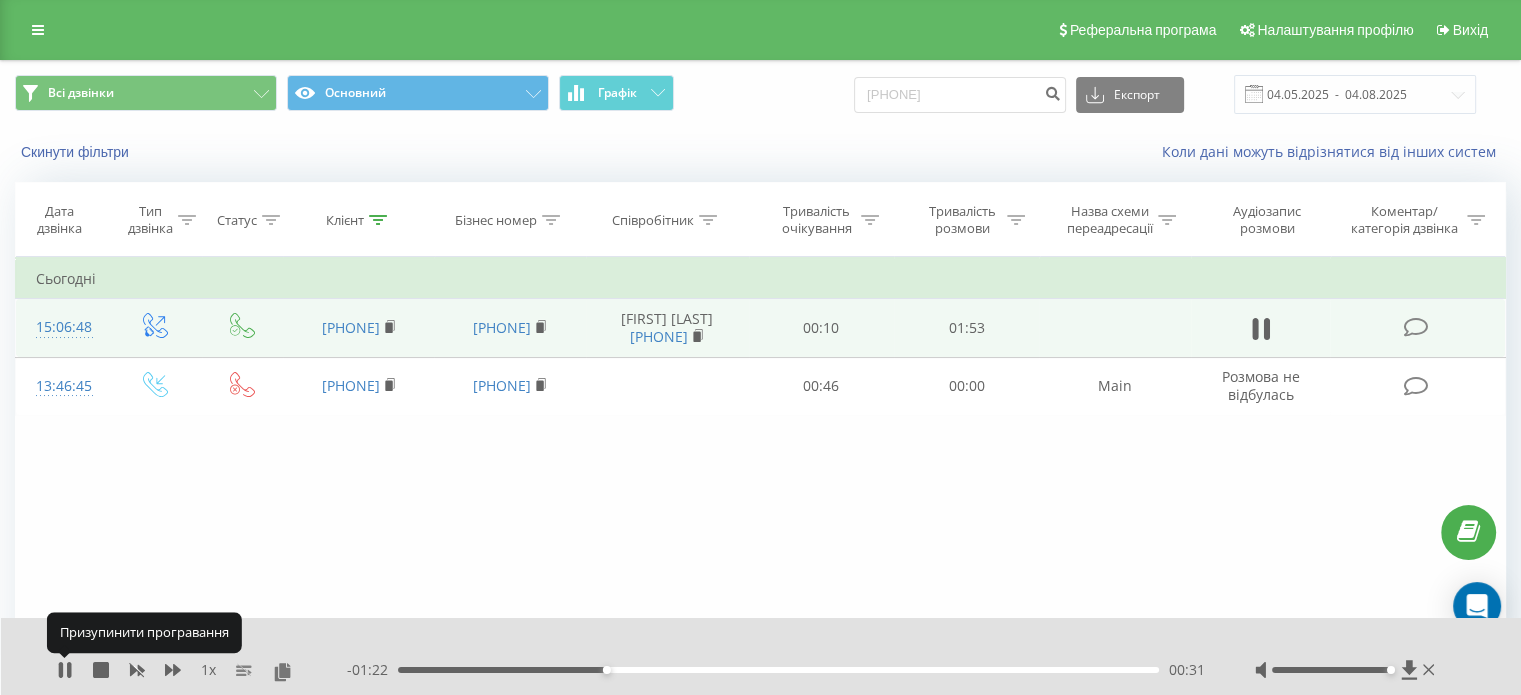click 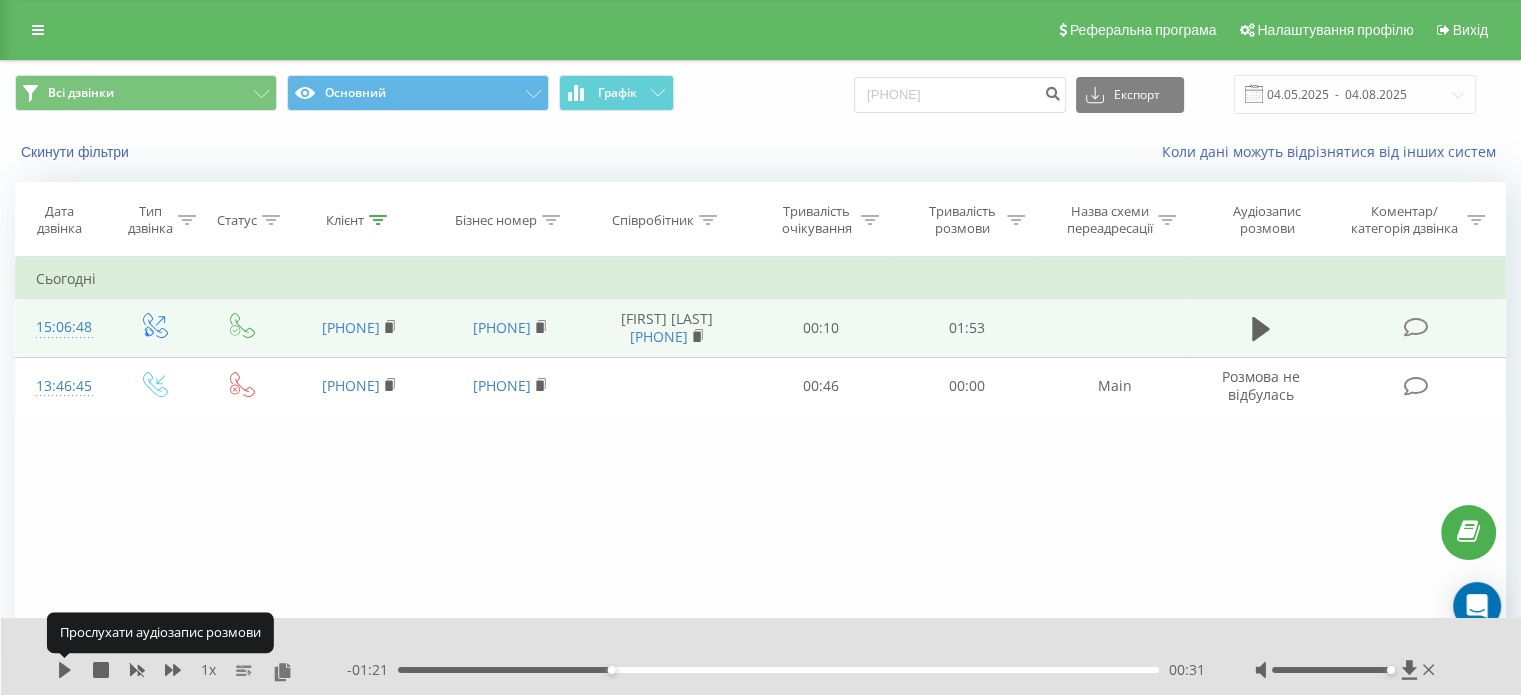 click 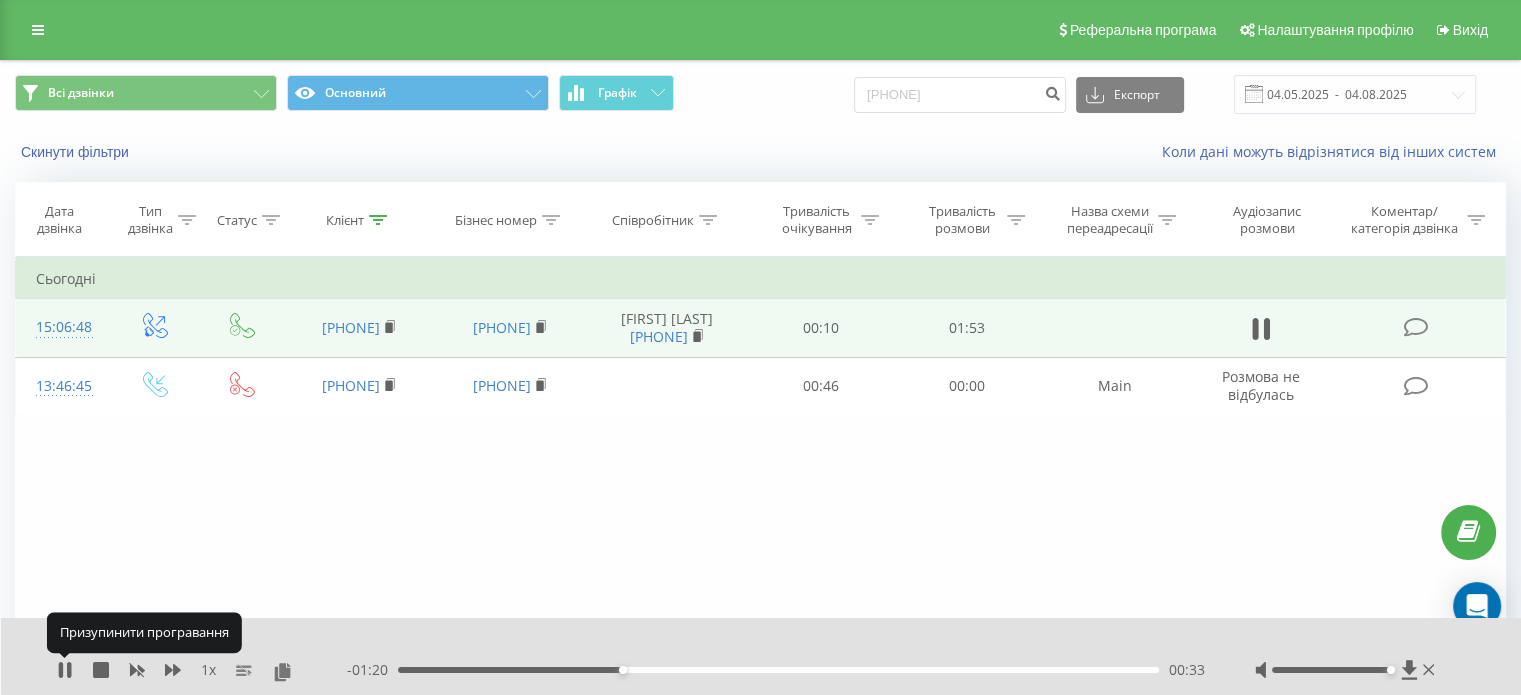 click 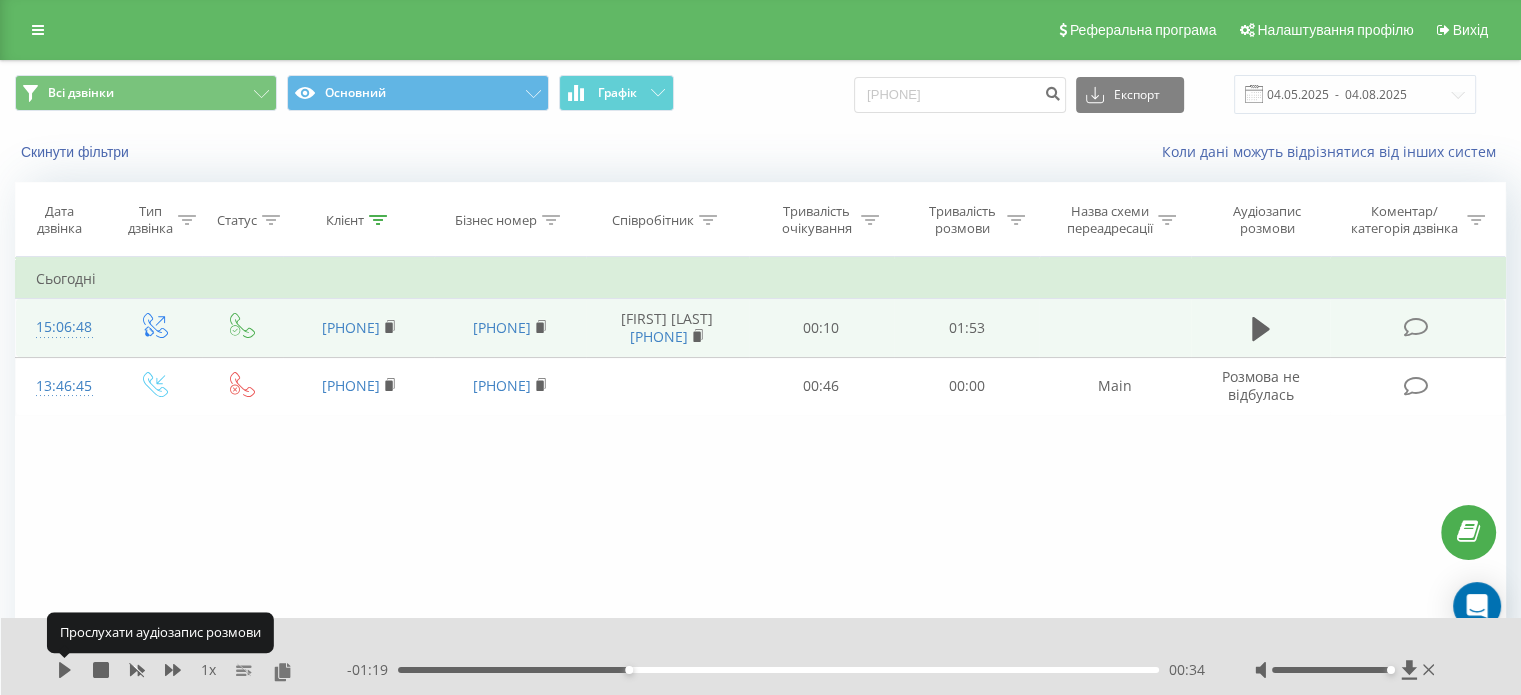click 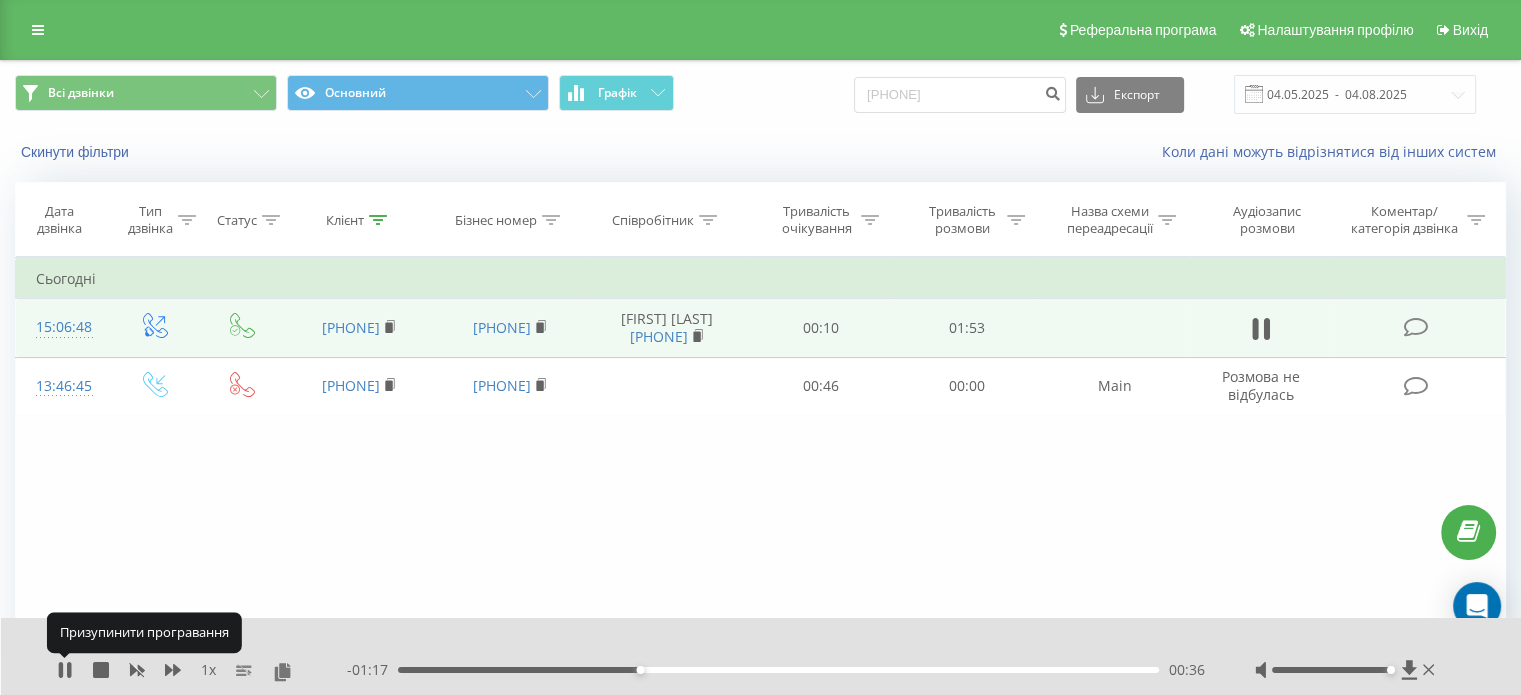 click 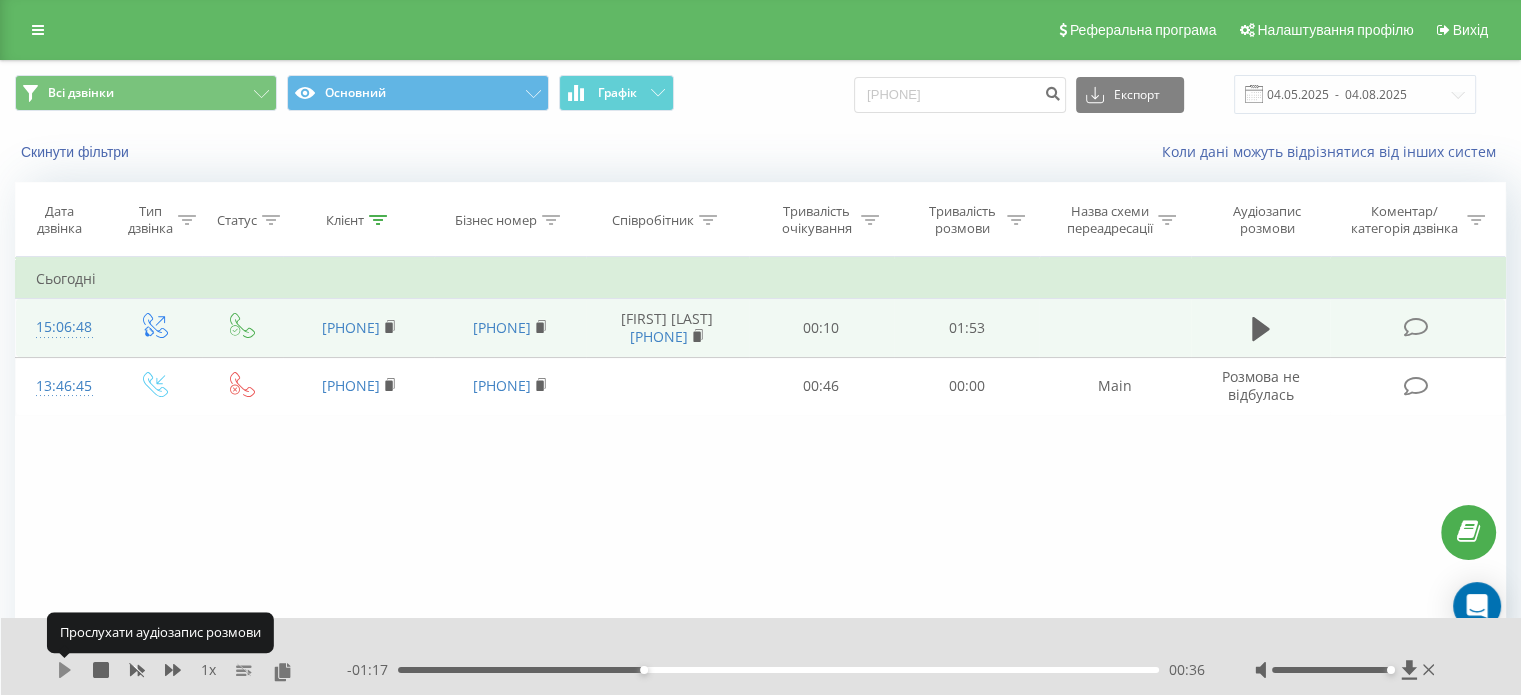 click 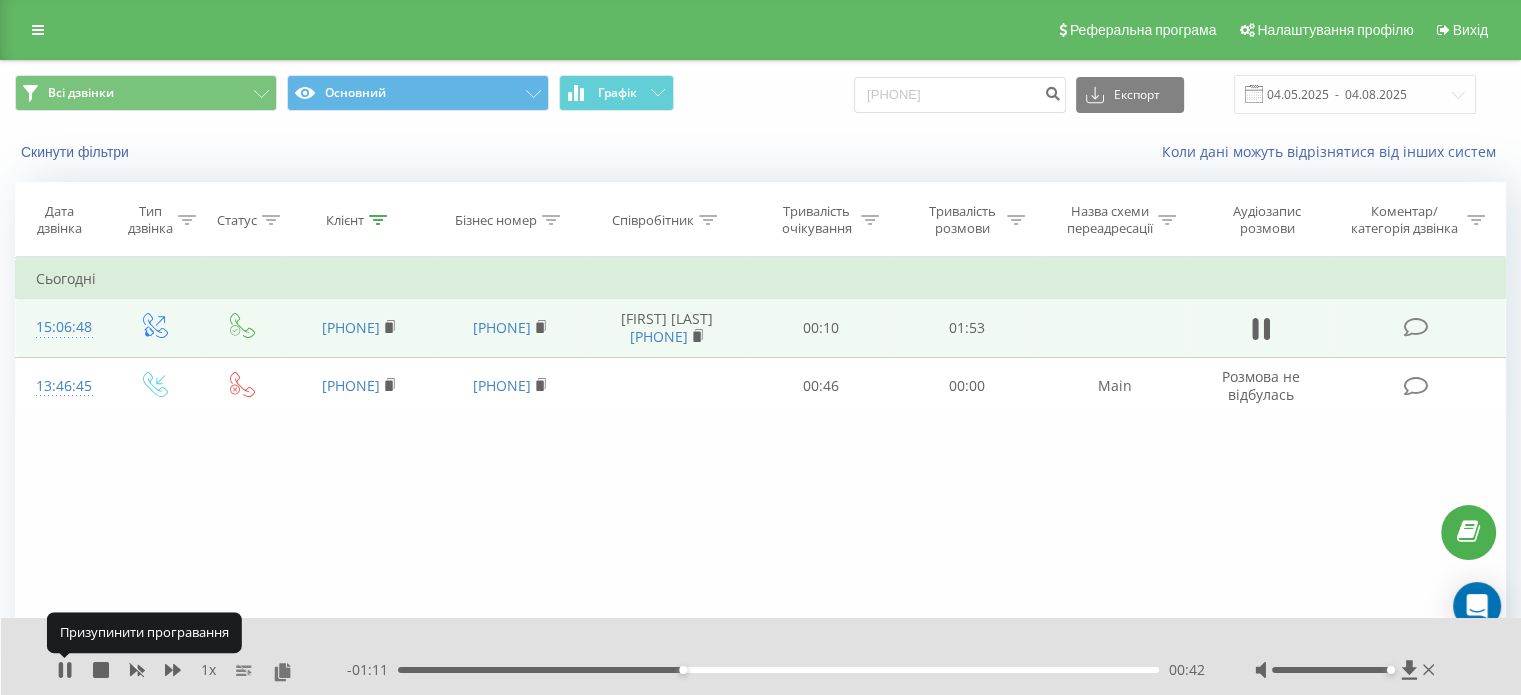 click 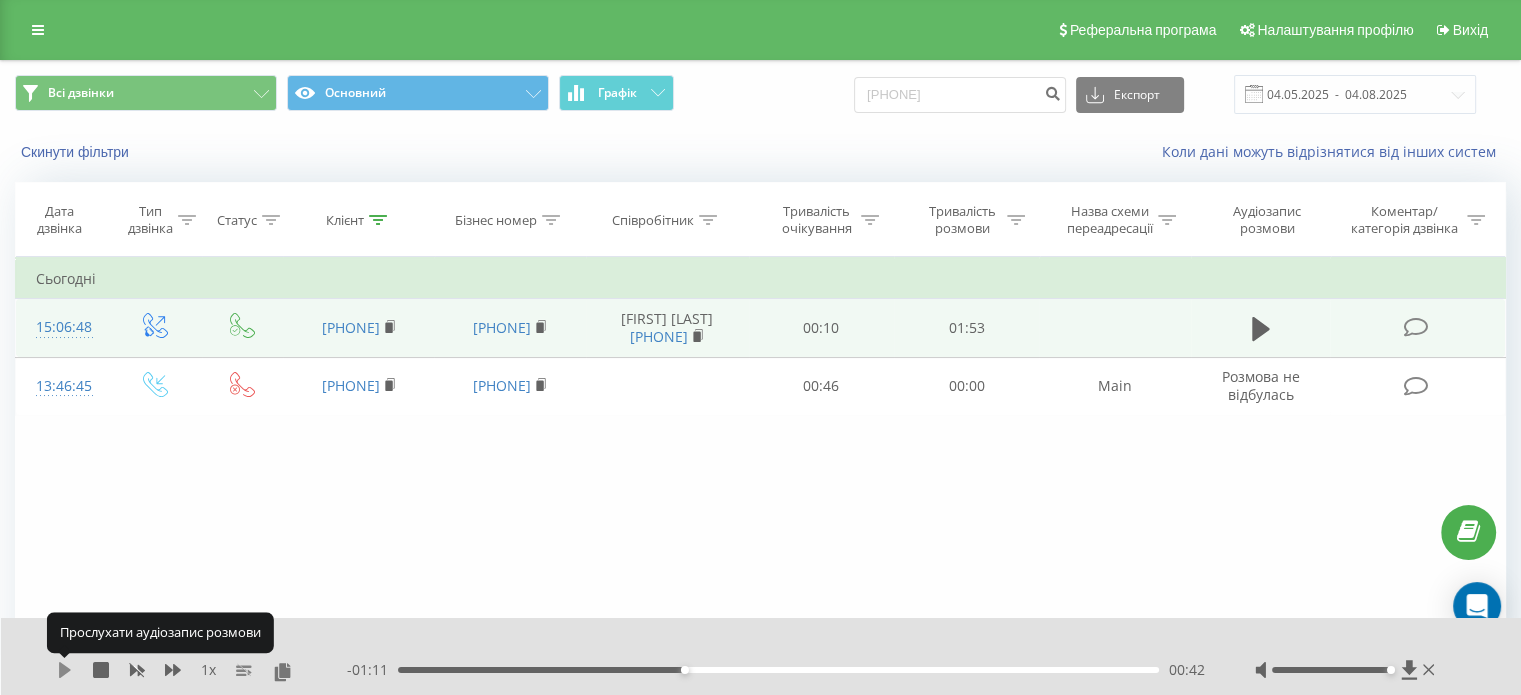 click 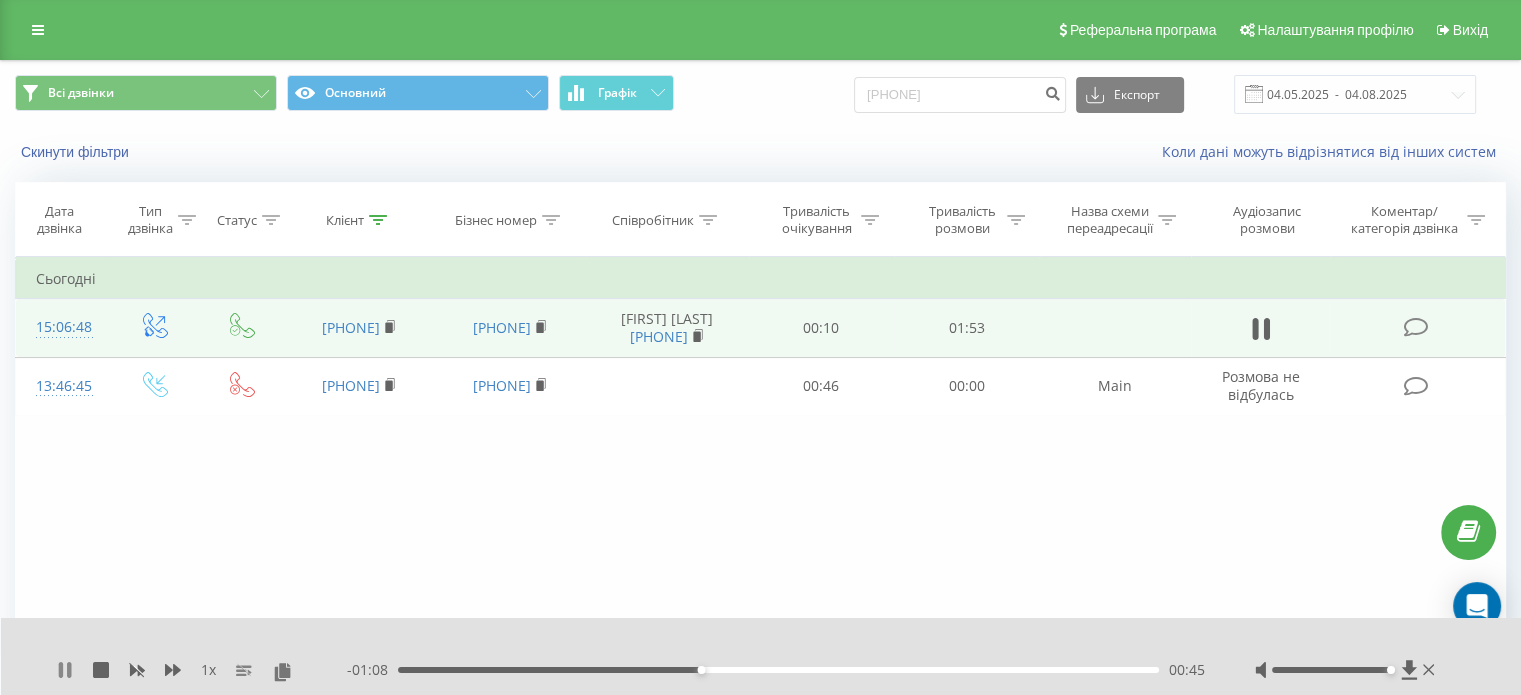 click 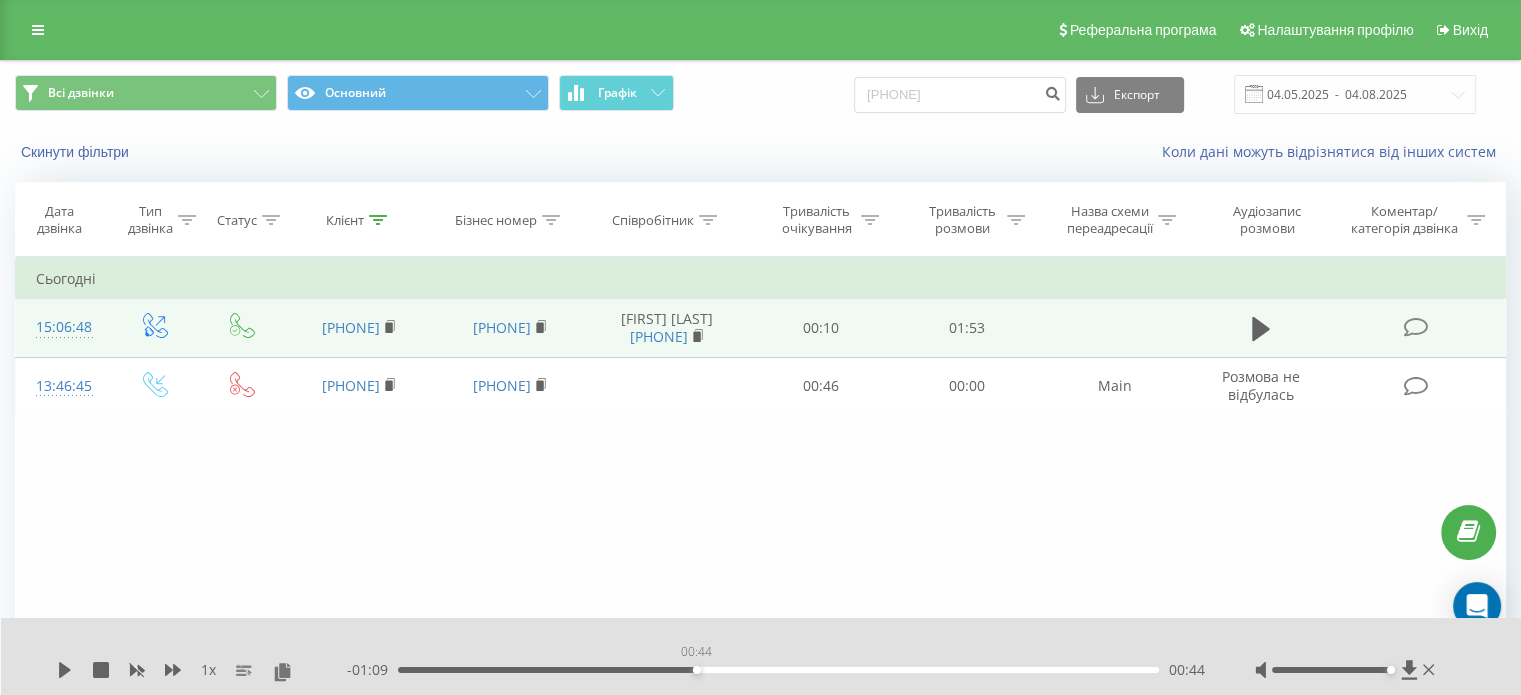 click on "00:44" at bounding box center [778, 670] 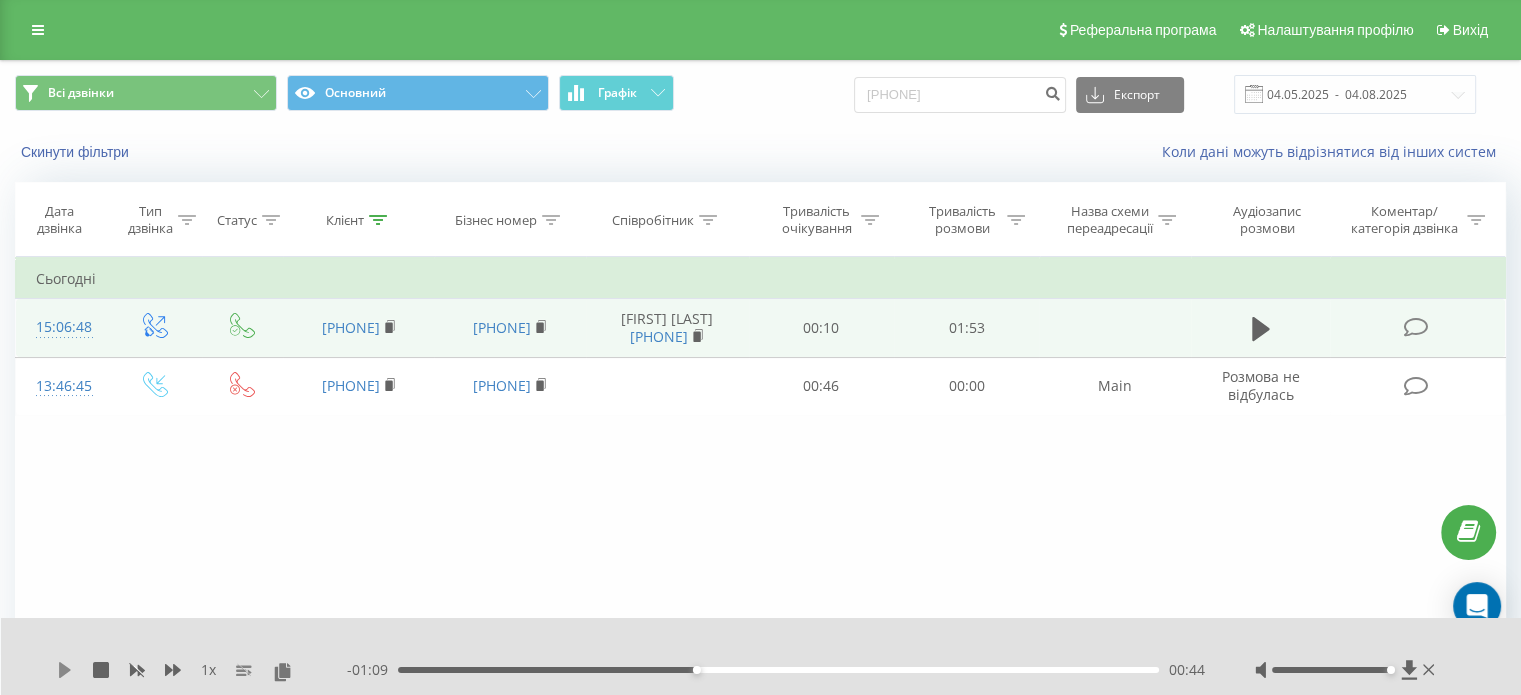 click 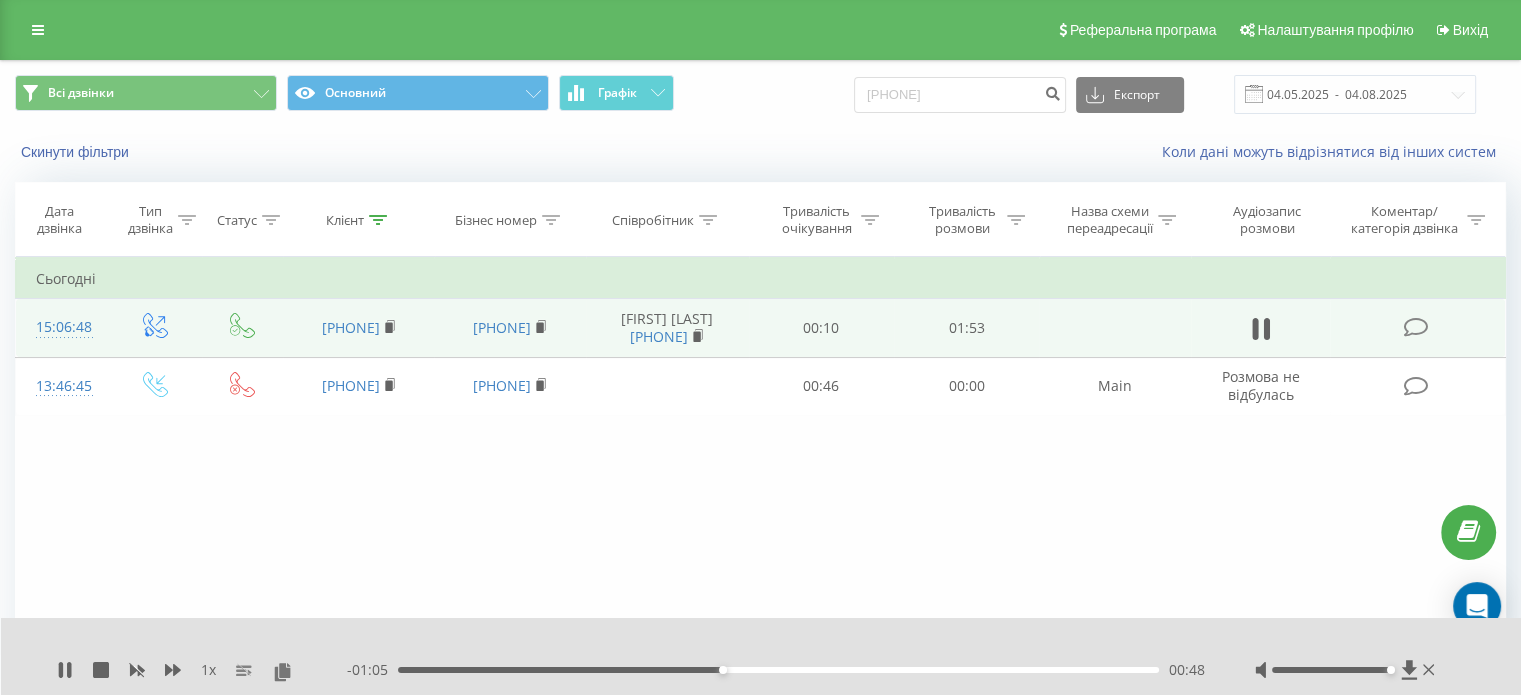 click on "1 x  - 01:05 00:48   00:48" at bounding box center (761, 656) 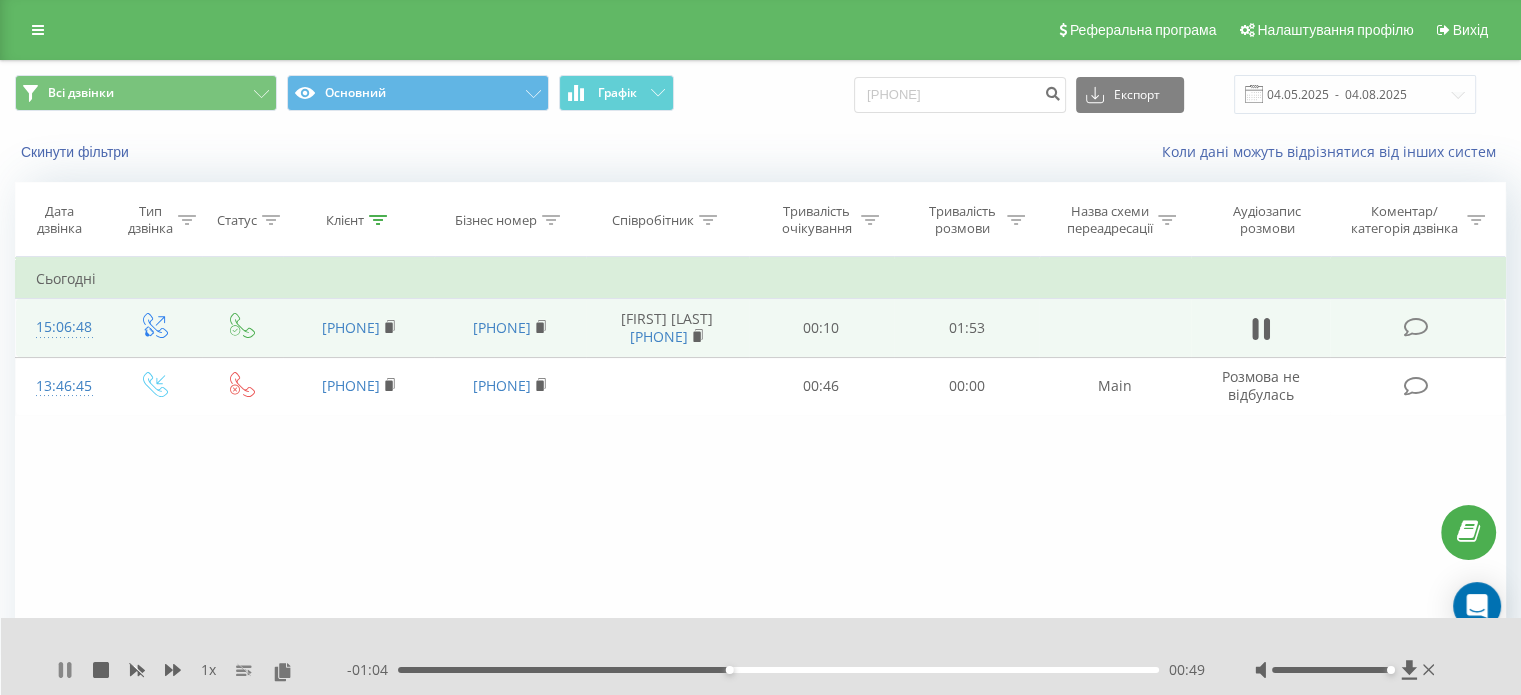 click 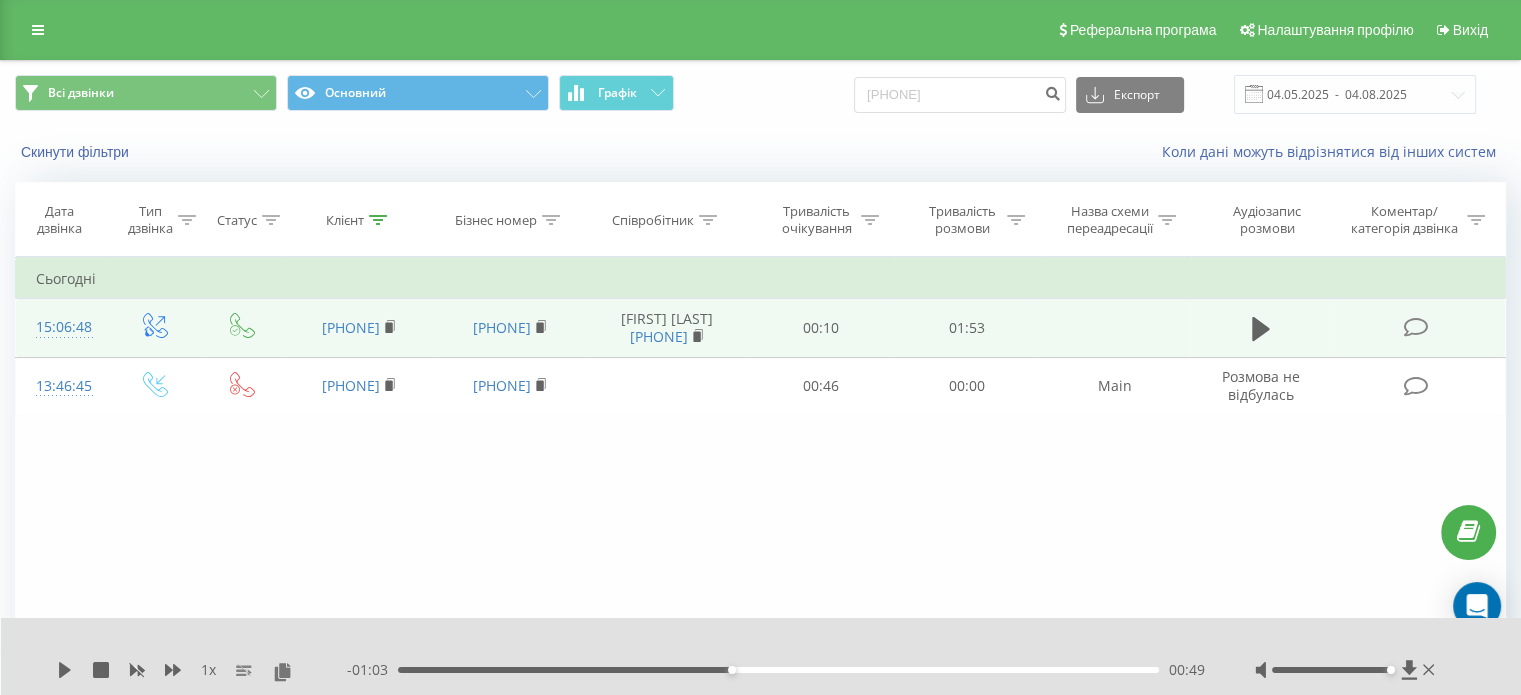 click on "00:49" at bounding box center (778, 670) 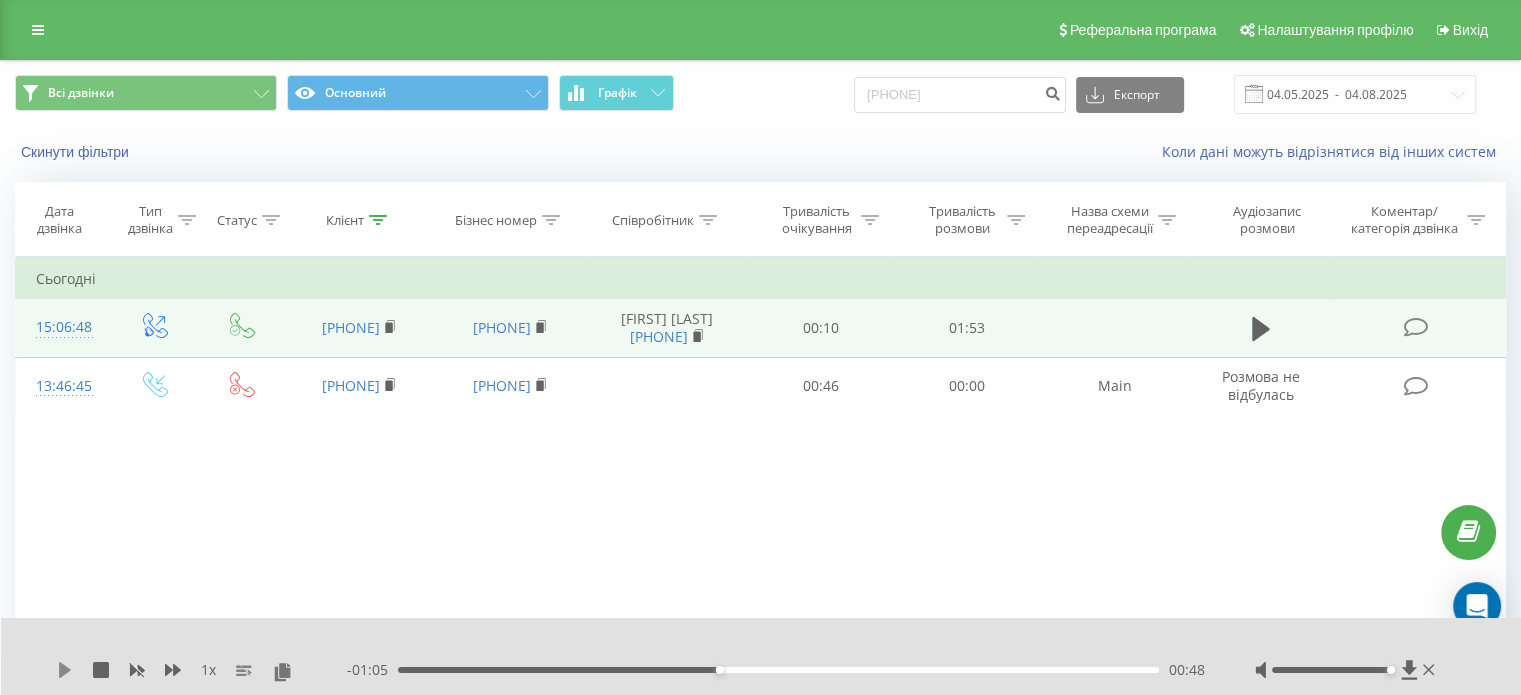 click 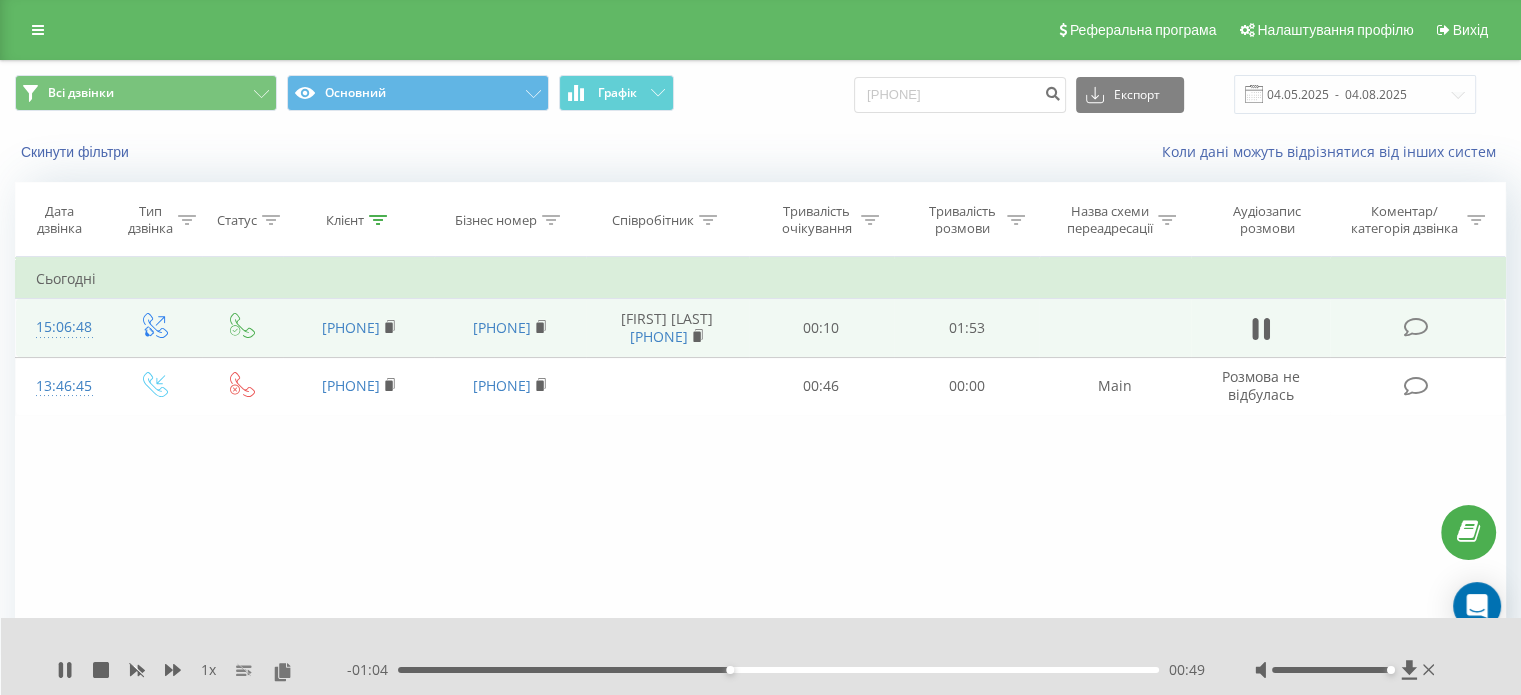 click on "00:49" at bounding box center [778, 670] 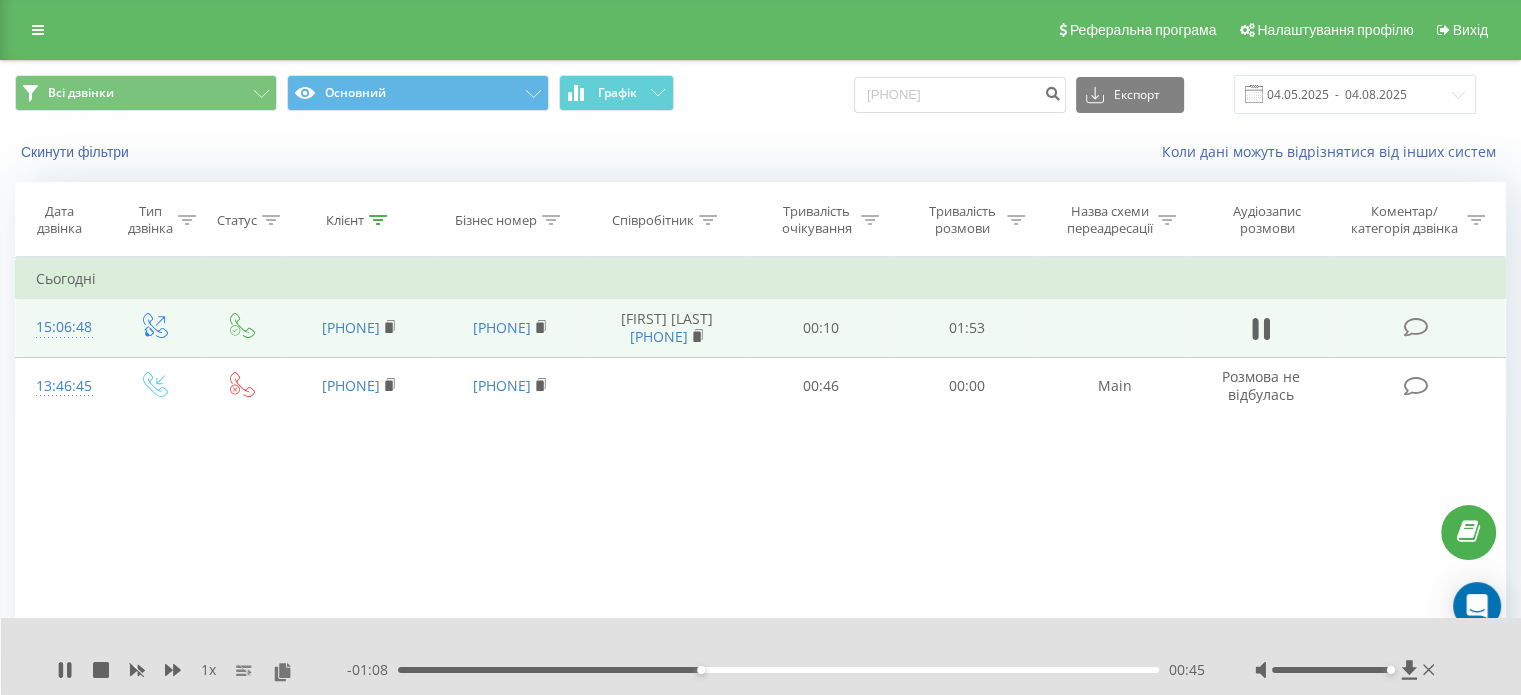 click on "- 01:08 00:45   00:45" at bounding box center (776, 670) 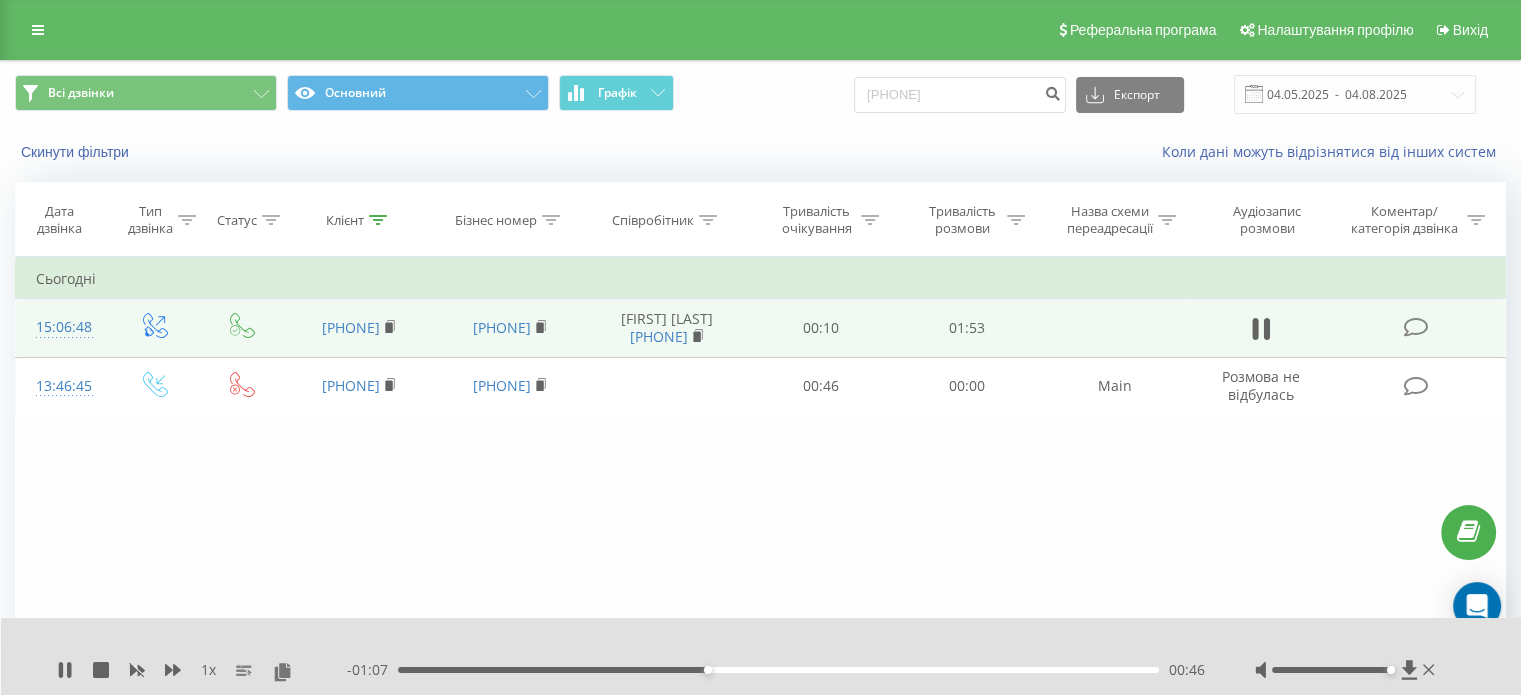 click on "- 01:07 00:46   00:46" at bounding box center (776, 670) 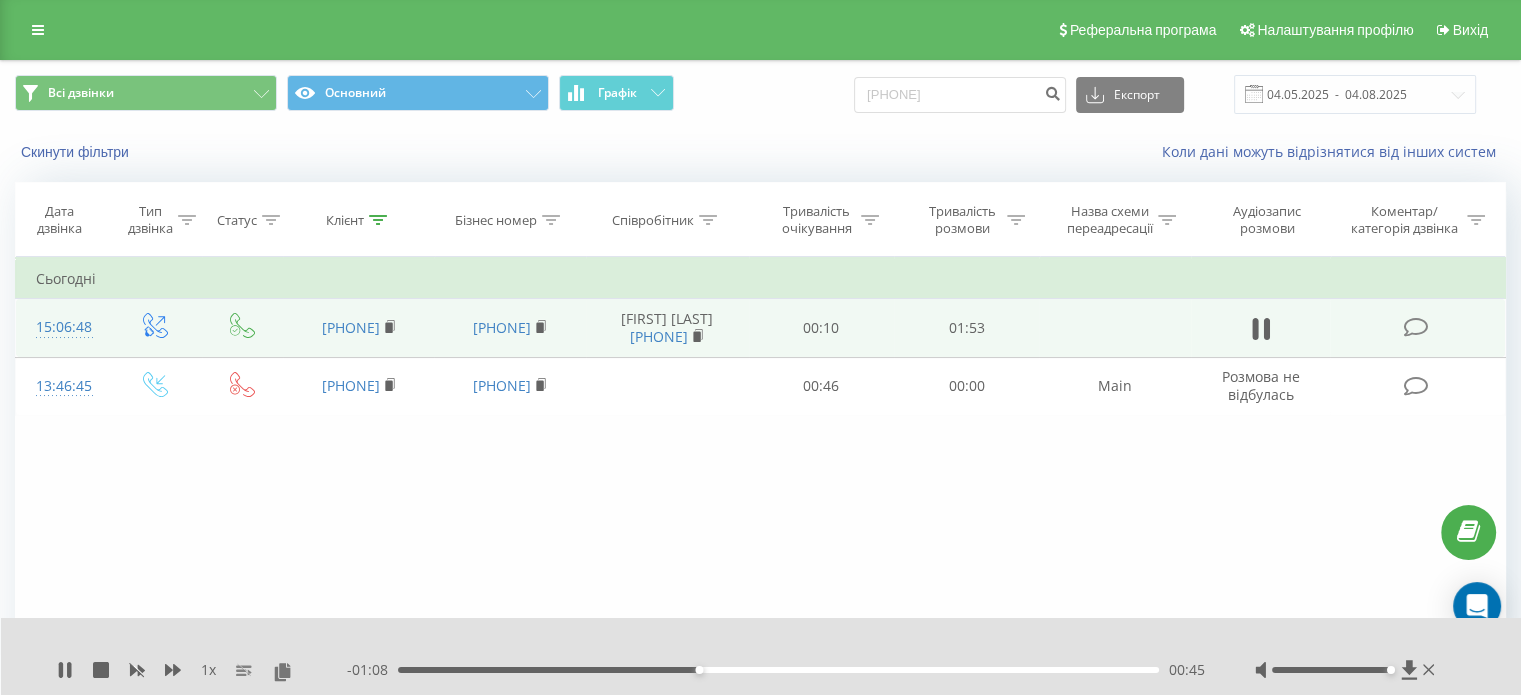 click on "00:45" at bounding box center (778, 670) 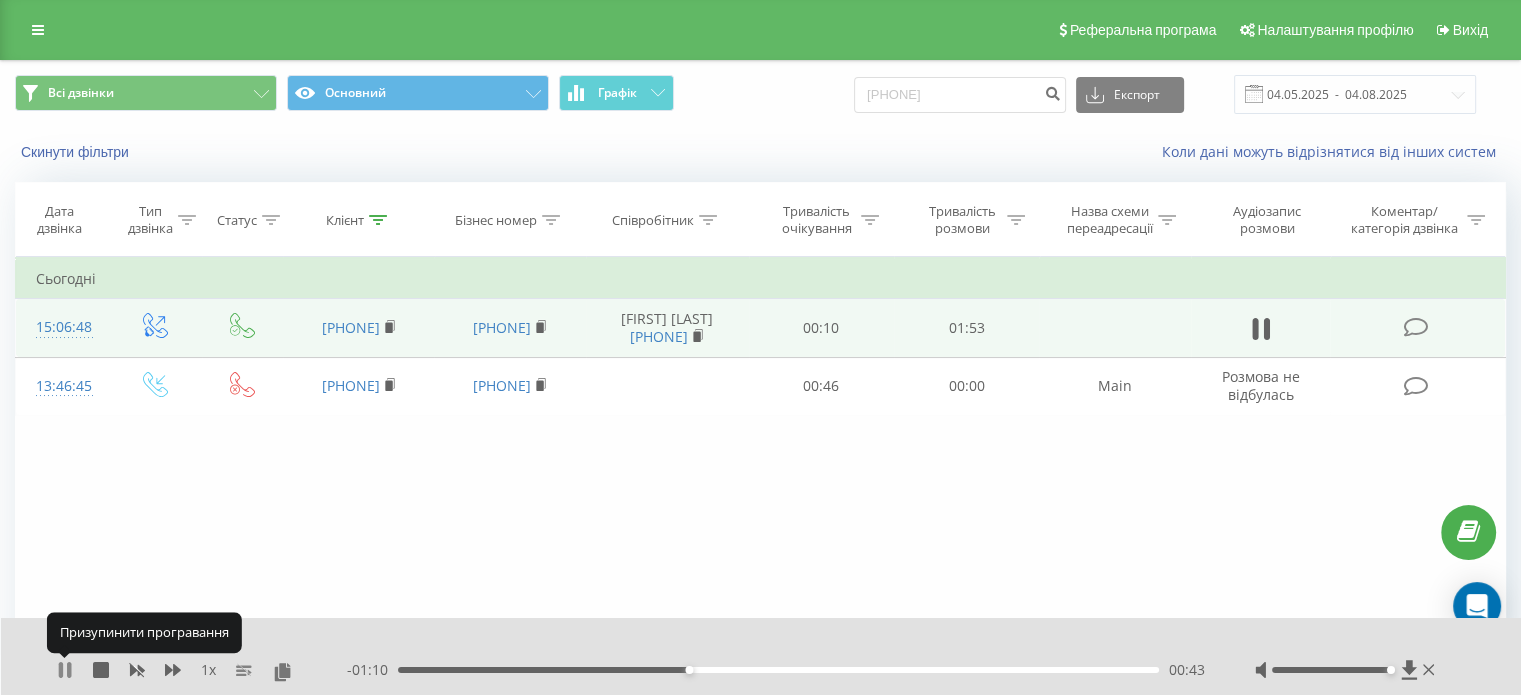 click 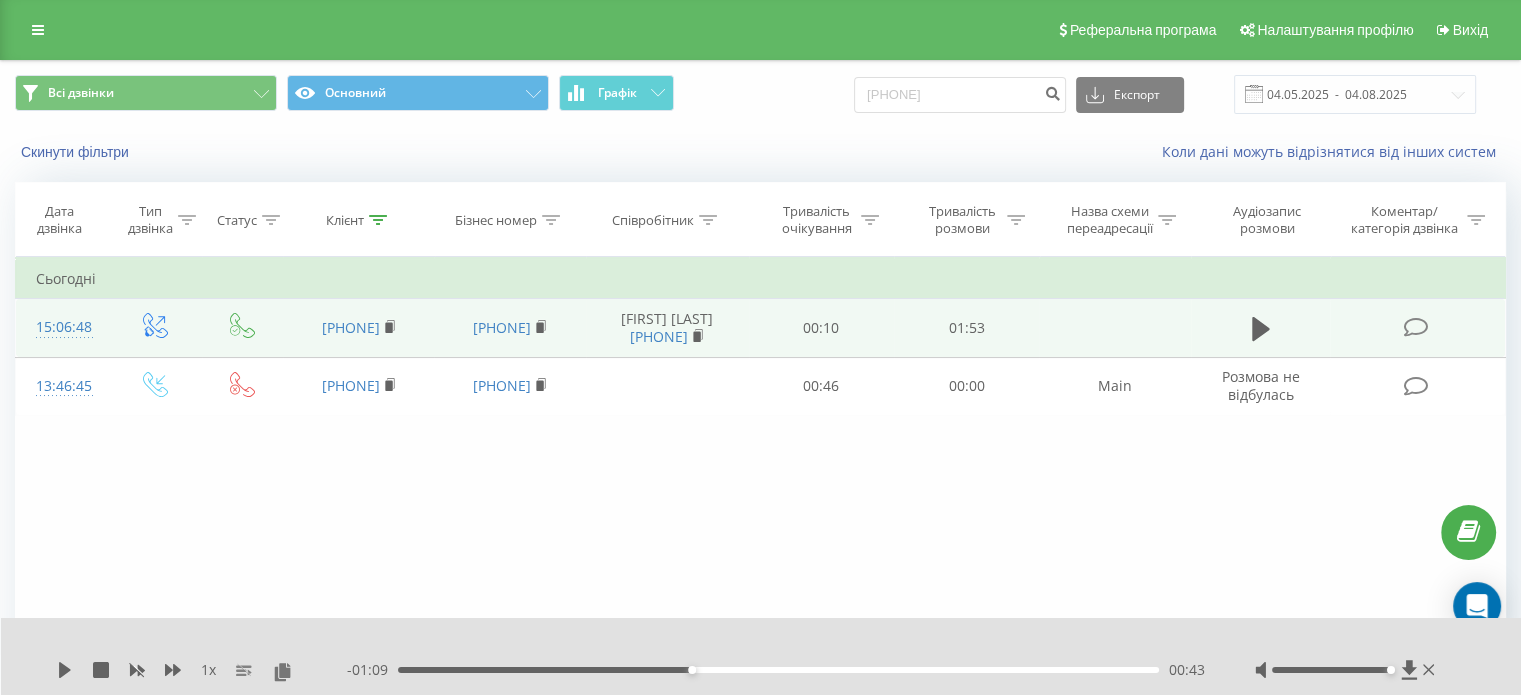 click on "Фільтрувати за умовою Дорівнює Введіть значення Скасувати OK Фільтрувати за умовою Дорівнює Введіть значення Скасувати OK Фільтрувати за умовою Містить Скасувати OK Фільтрувати за умовою Містить Скасувати OK Фільтрувати за умовою Містить Скасувати OK Фільтрувати за умовою Дорівнює Скасувати OK Фільтрувати за умовою Дорівнює Скасувати OK Фільтрувати за умовою Містить Скасувати OK Фільтрувати за умовою Дорівнює Введіть значення Скасувати OK Сьогодні  15:06:48         380503855743 380731615794 Фрол Валерія Андріївна 380500537723 00:10 01:53  13:46:45         380503855743 380676030433 00:46 00:00 Main" at bounding box center [760, 482] 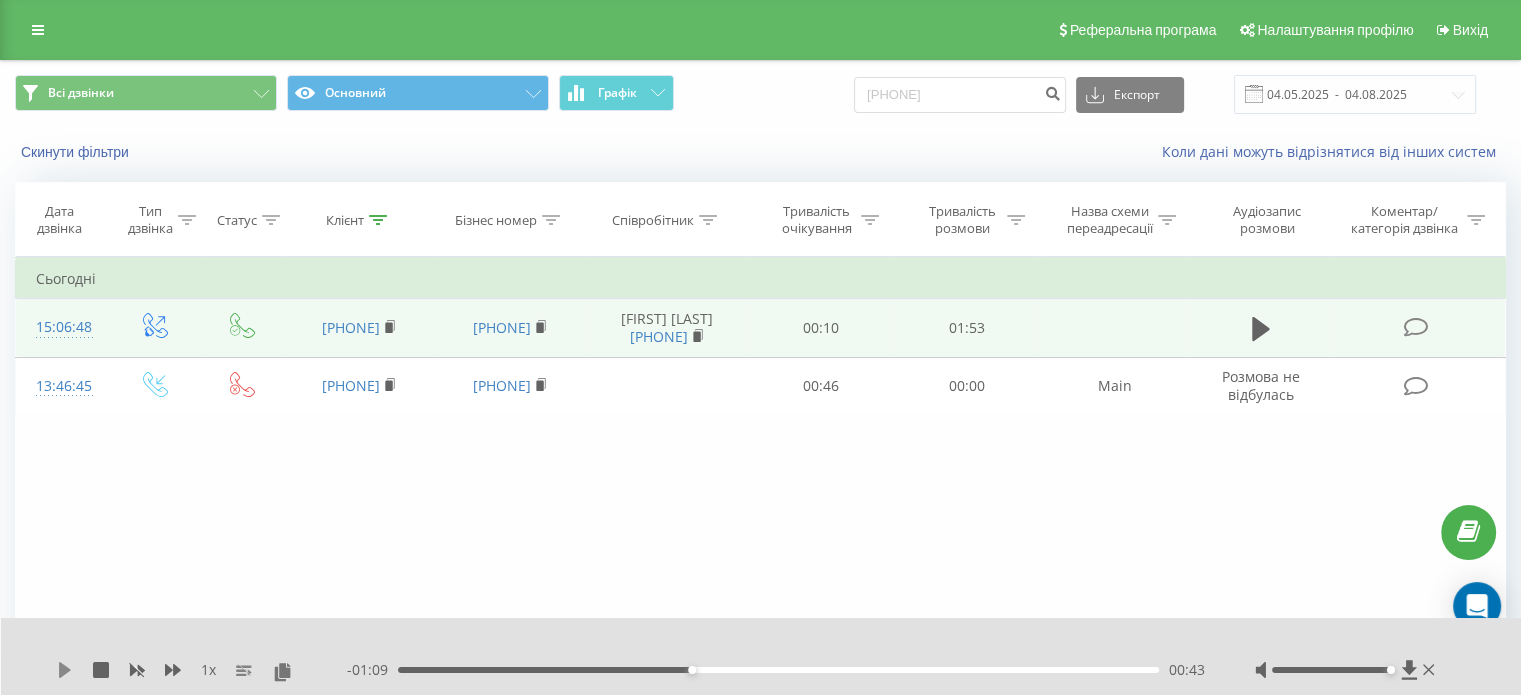 click 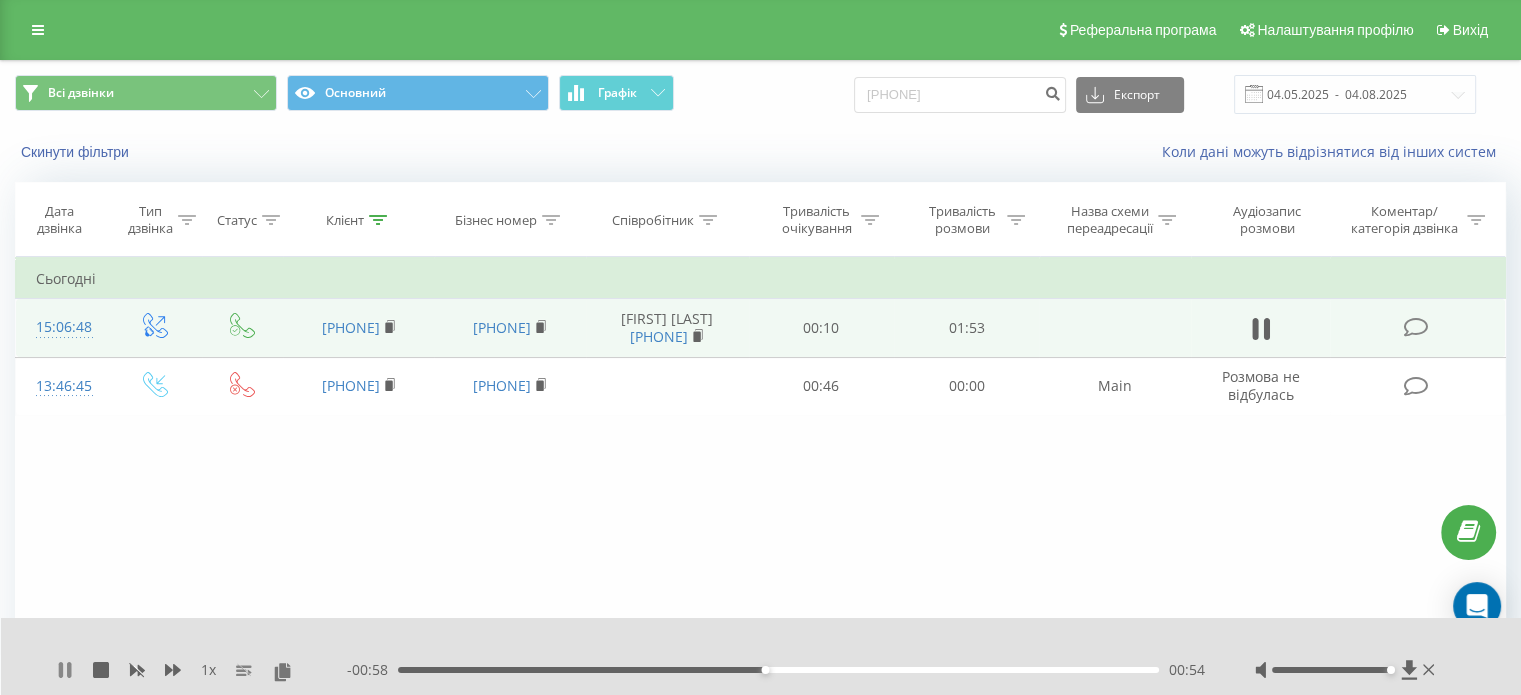click 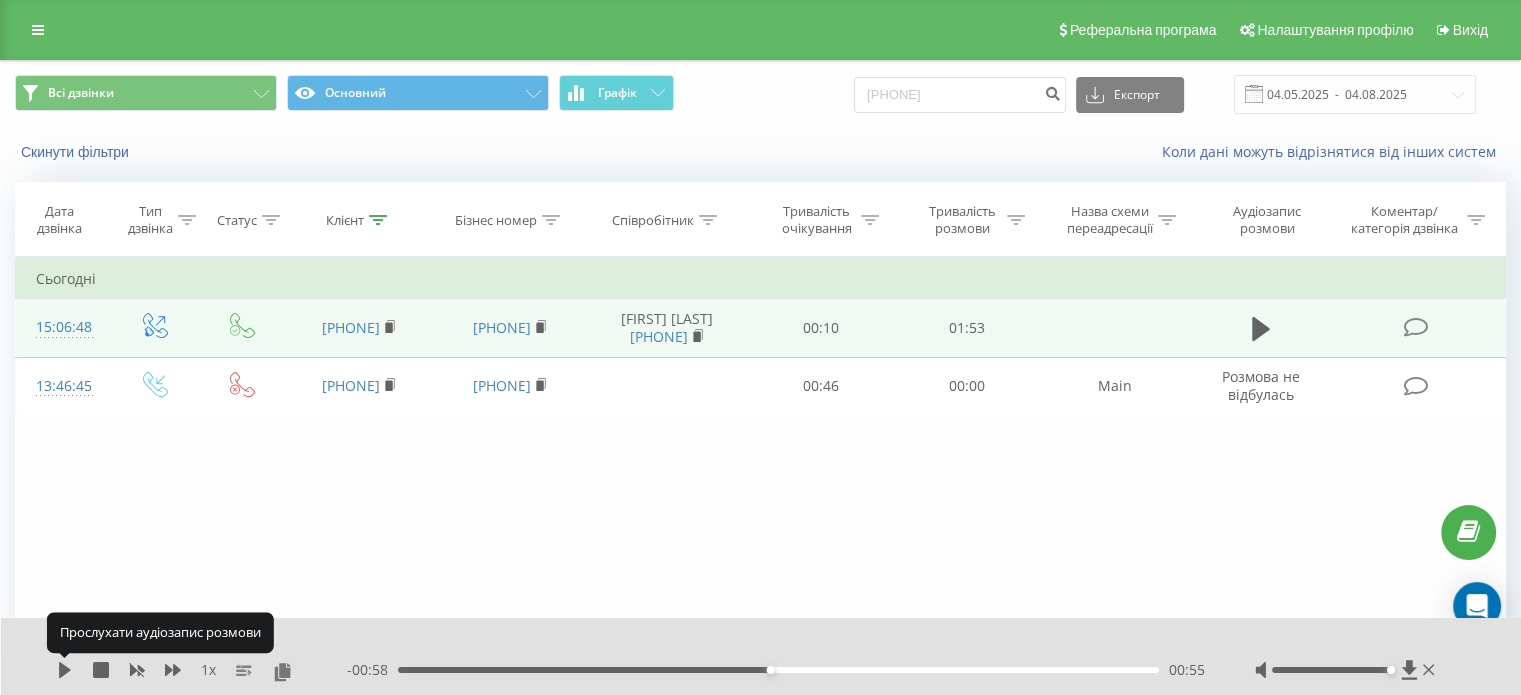 click 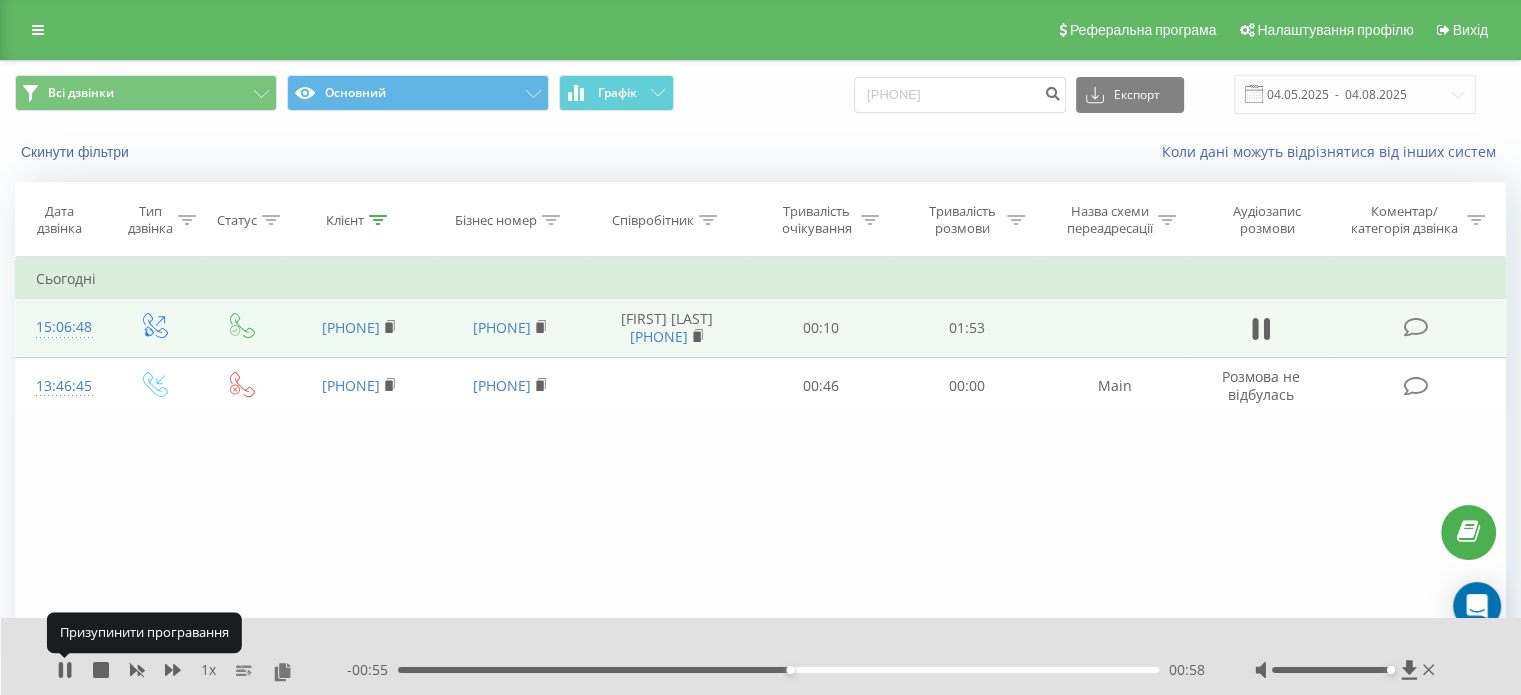 click 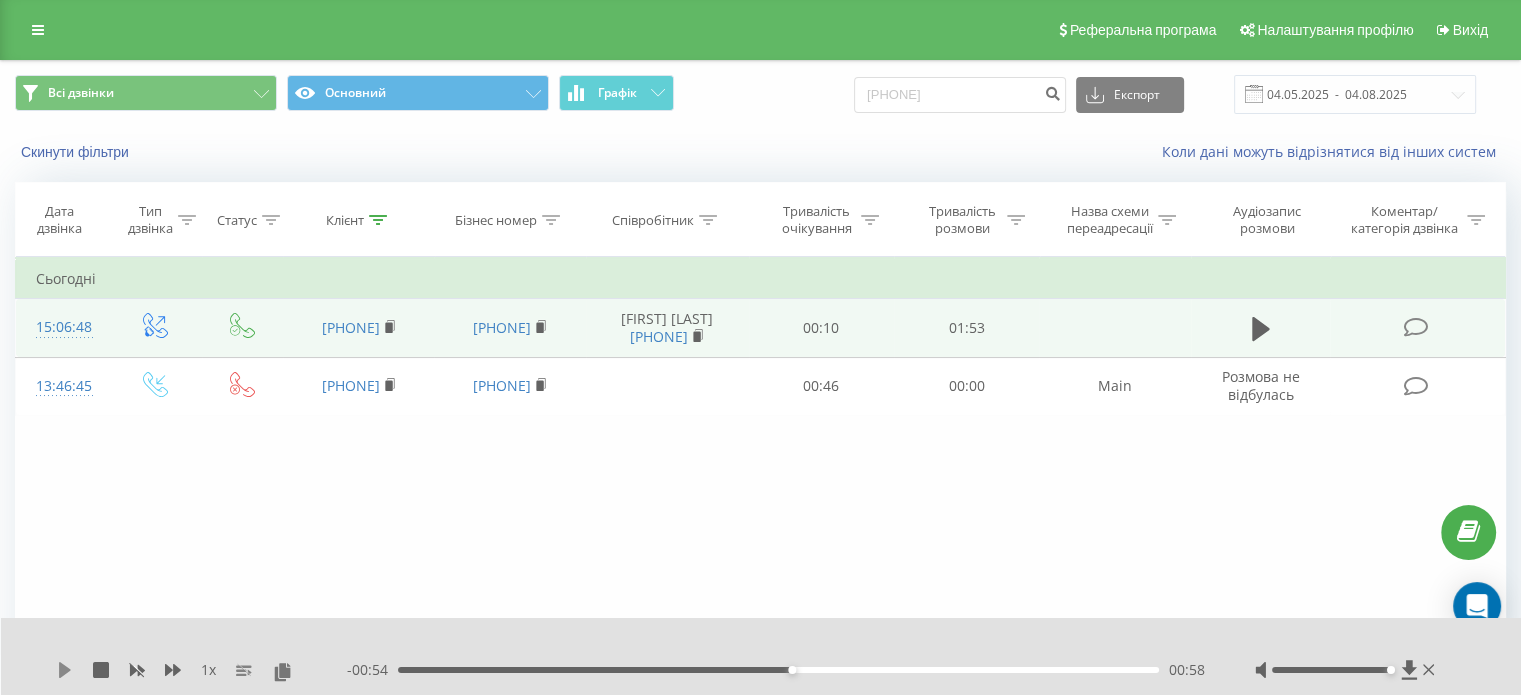 click 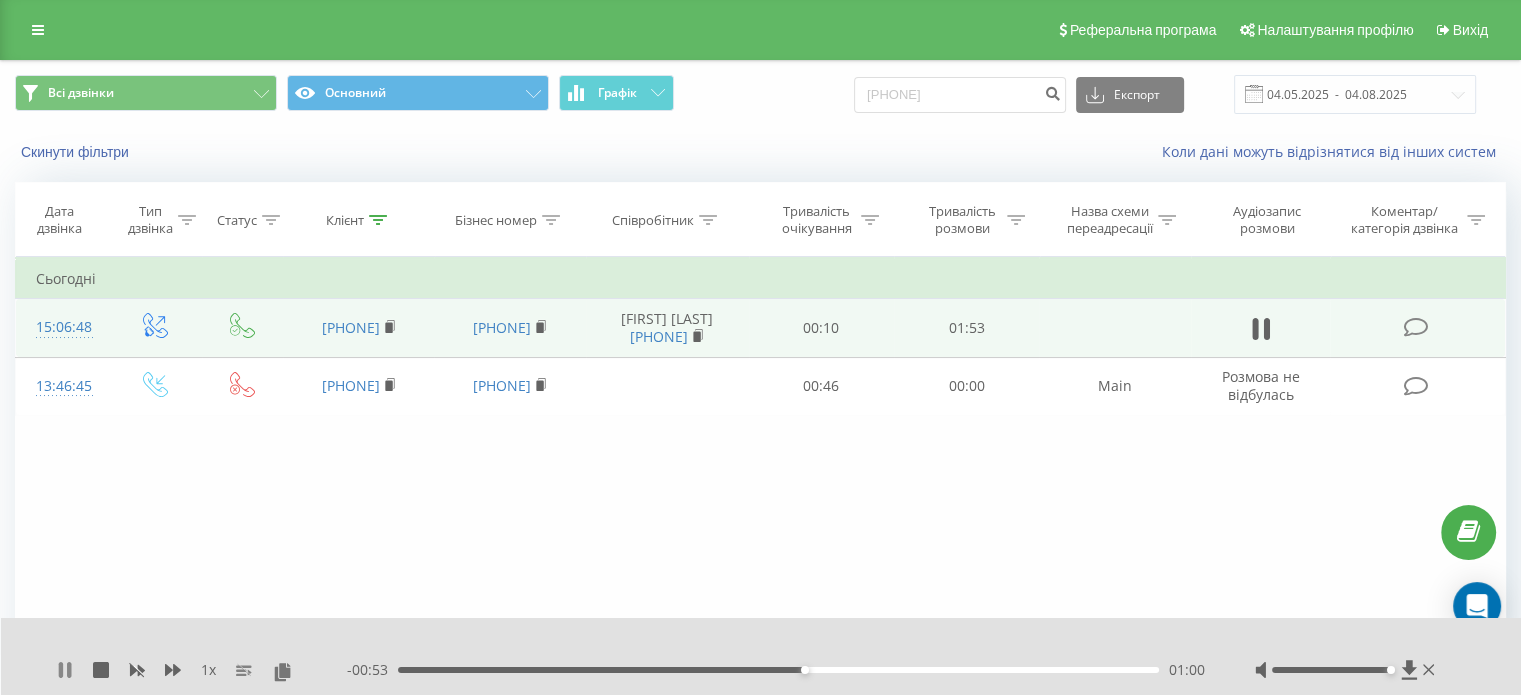 click 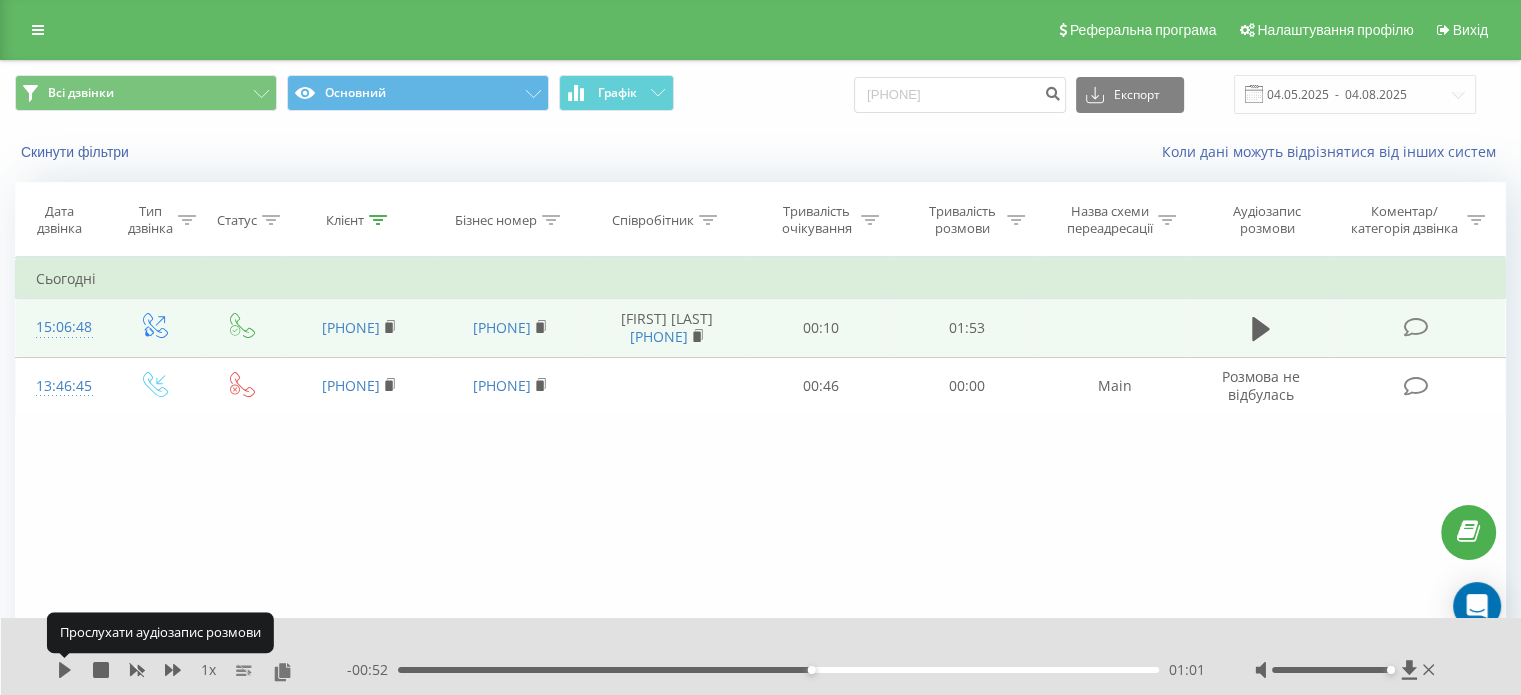 click 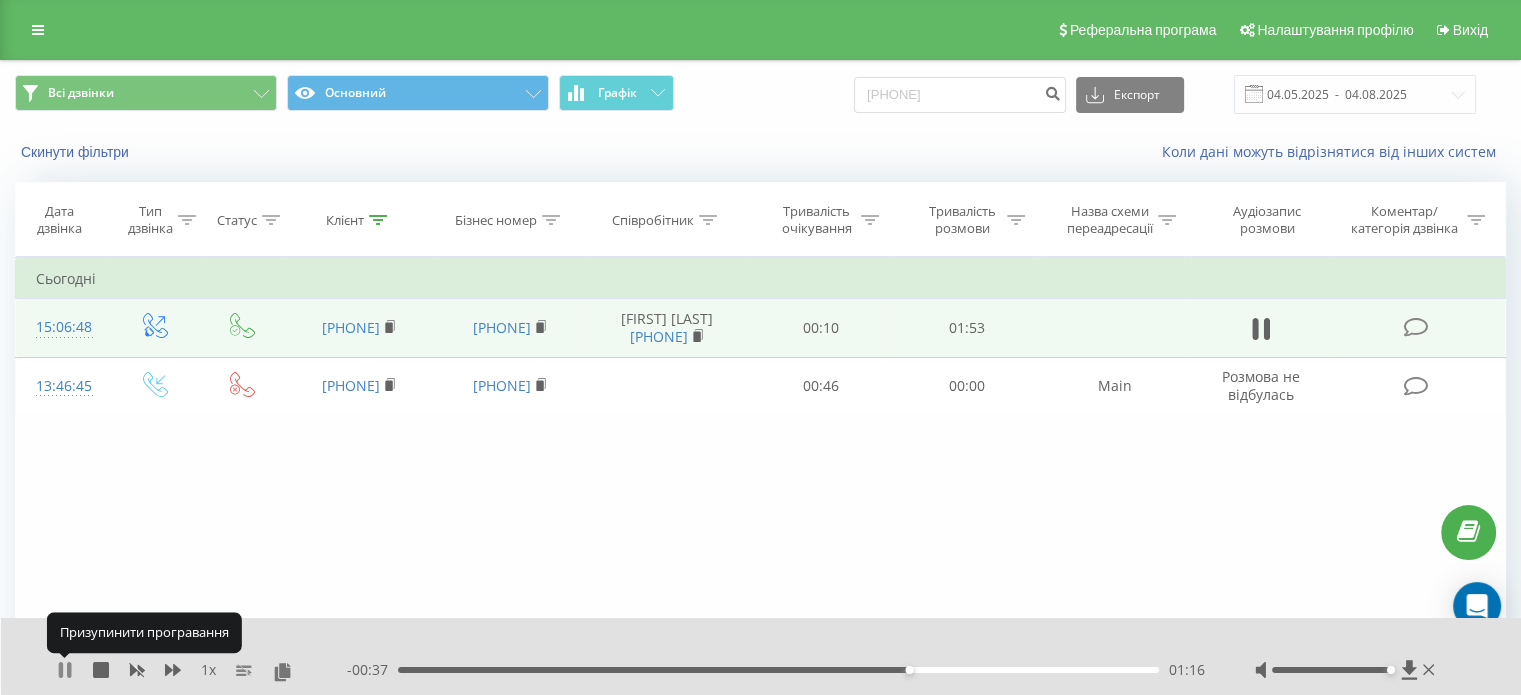 click 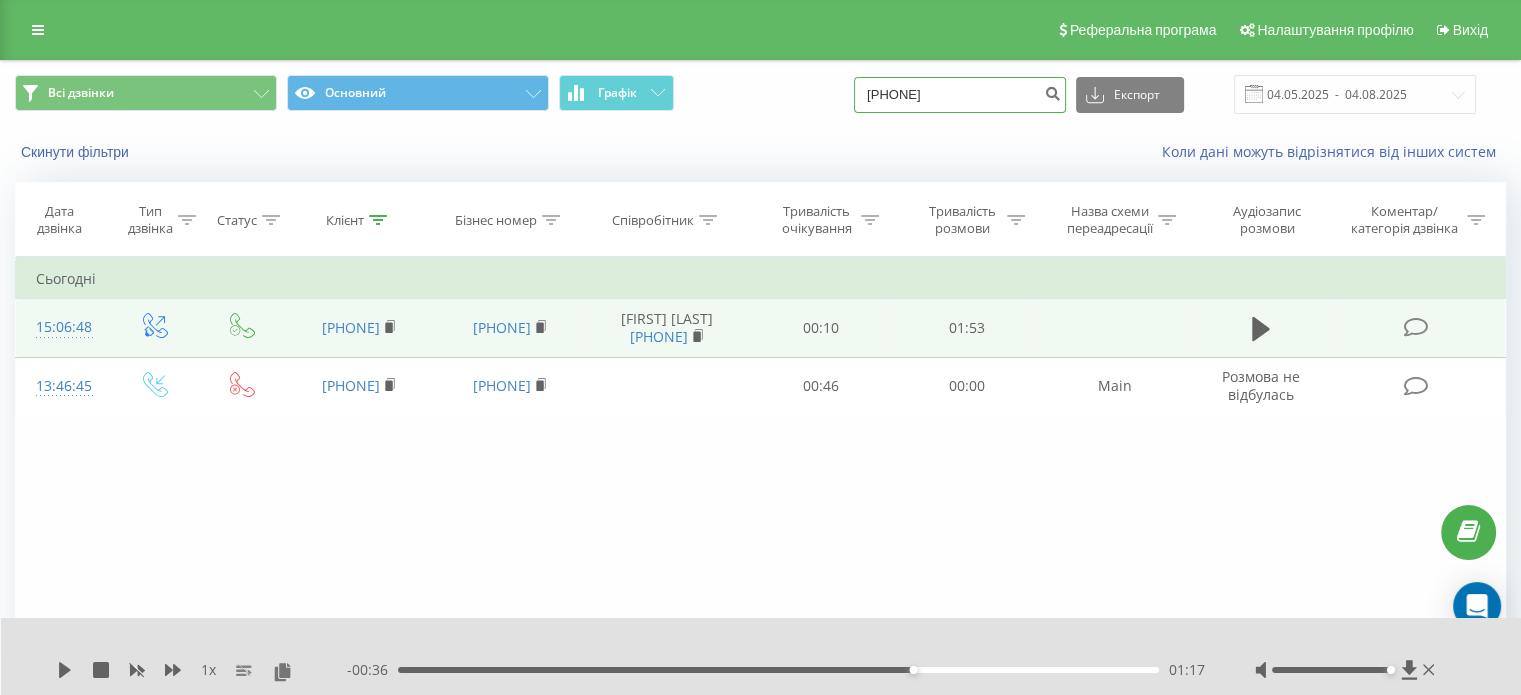 drag, startPoint x: 934, startPoint y: 89, endPoint x: 700, endPoint y: 90, distance: 234.00214 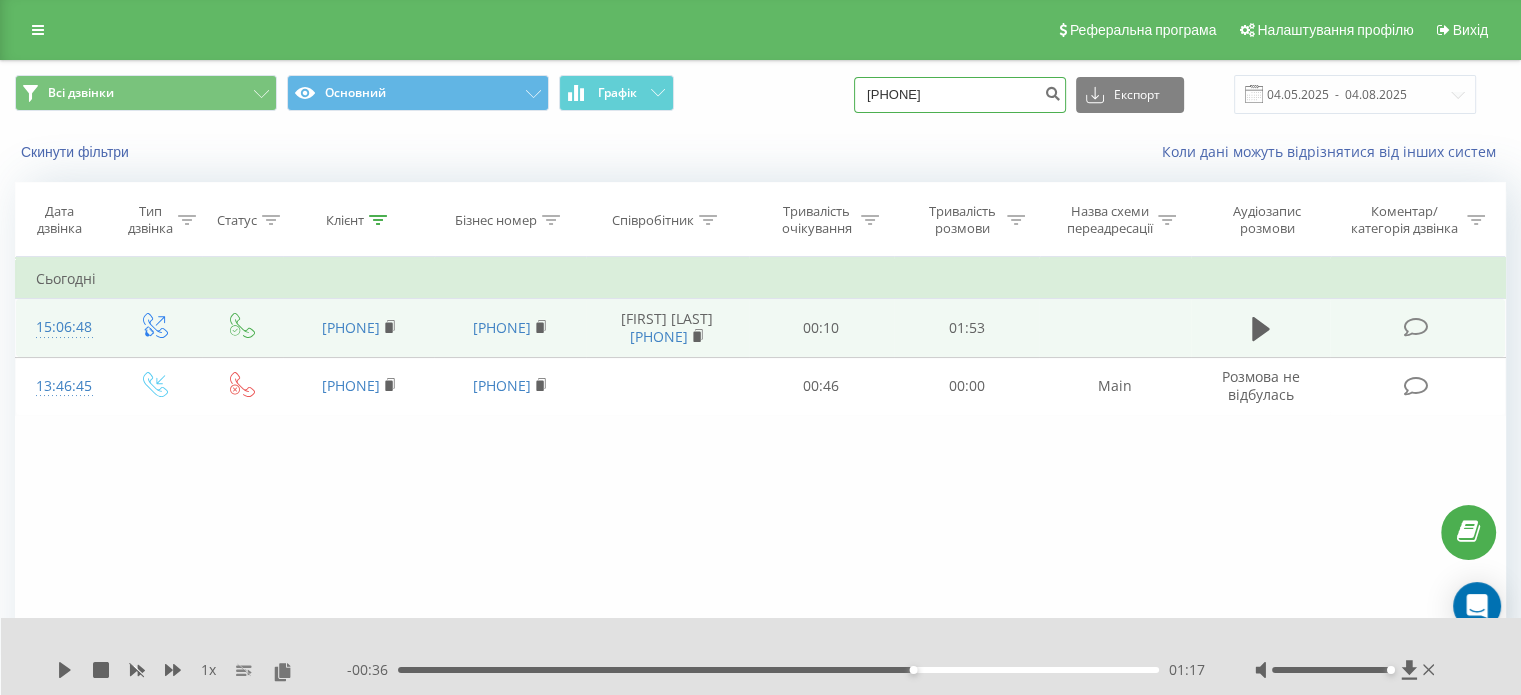 type on "0684809518" 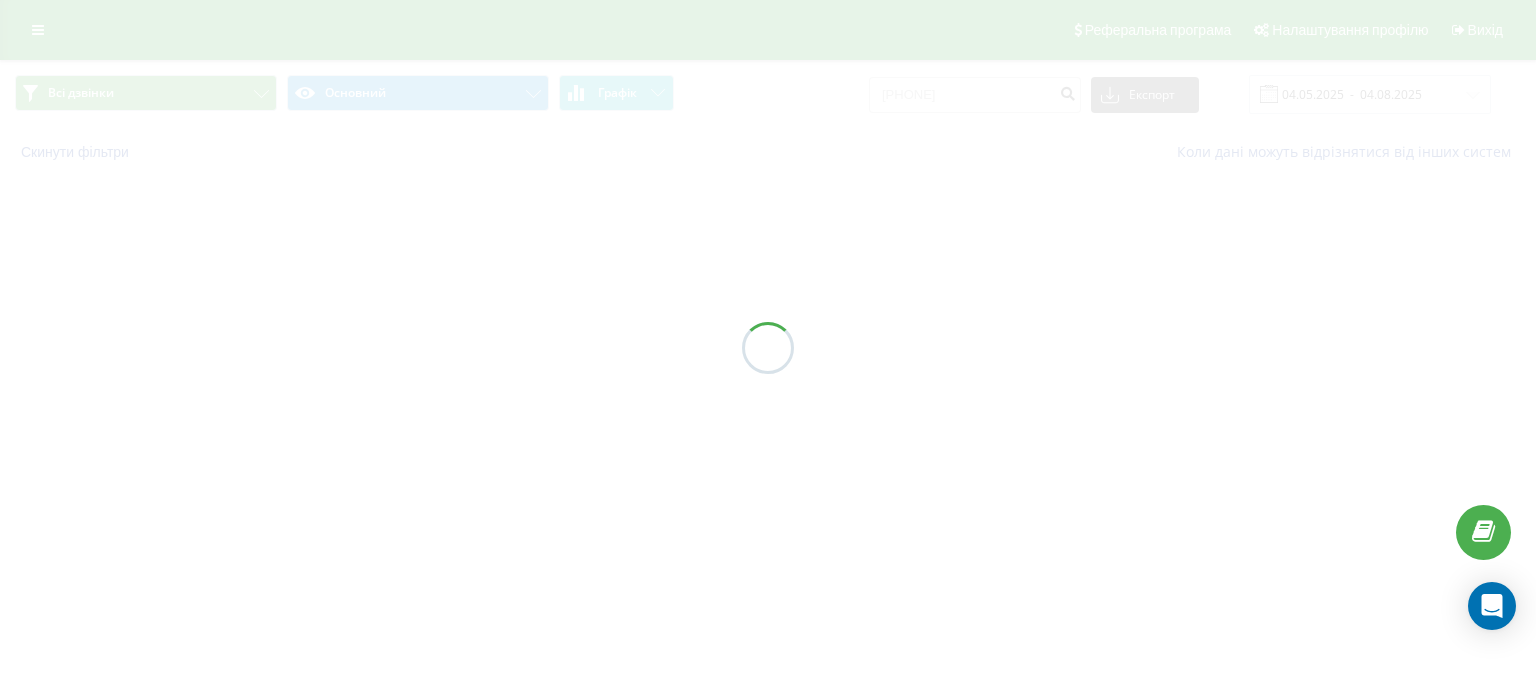 scroll, scrollTop: 0, scrollLeft: 0, axis: both 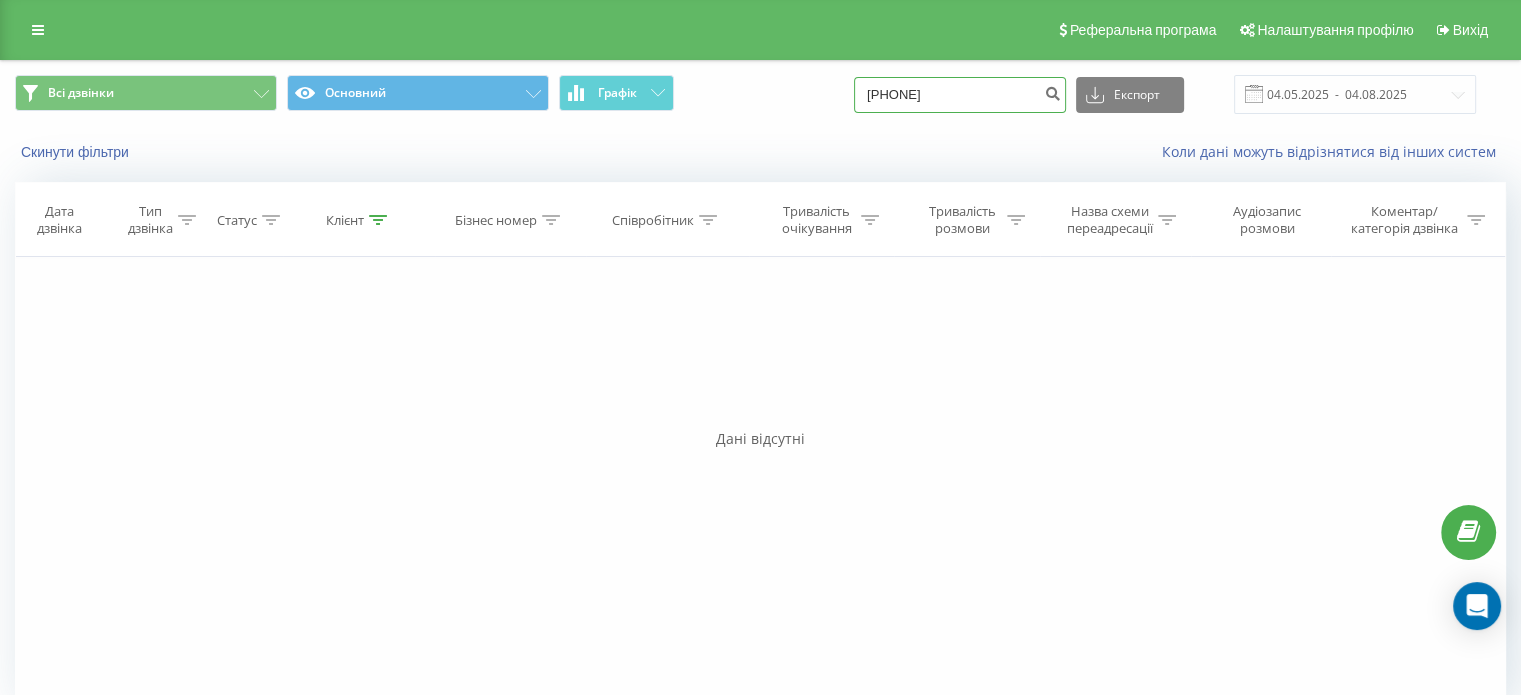 drag, startPoint x: 989, startPoint y: 93, endPoint x: 796, endPoint y: 95, distance: 193.01036 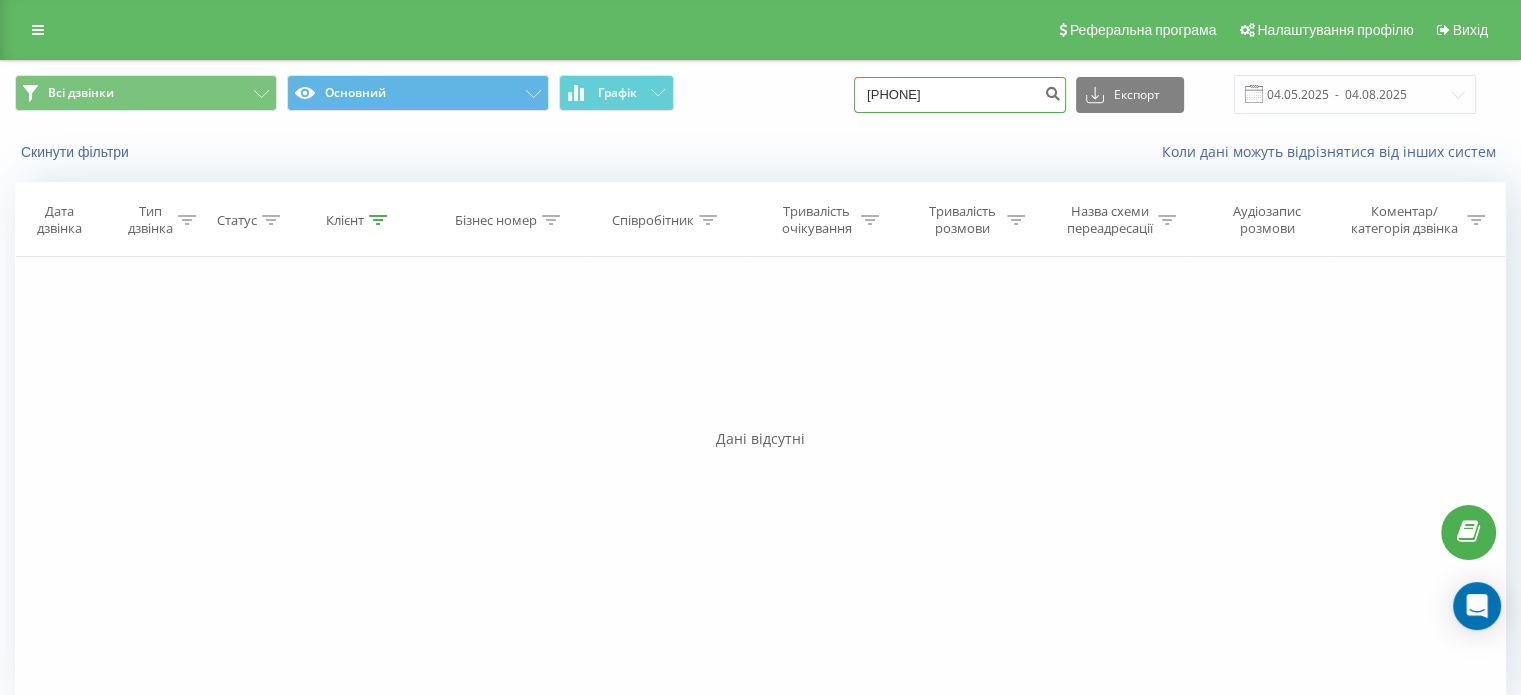 type on "0663001768" 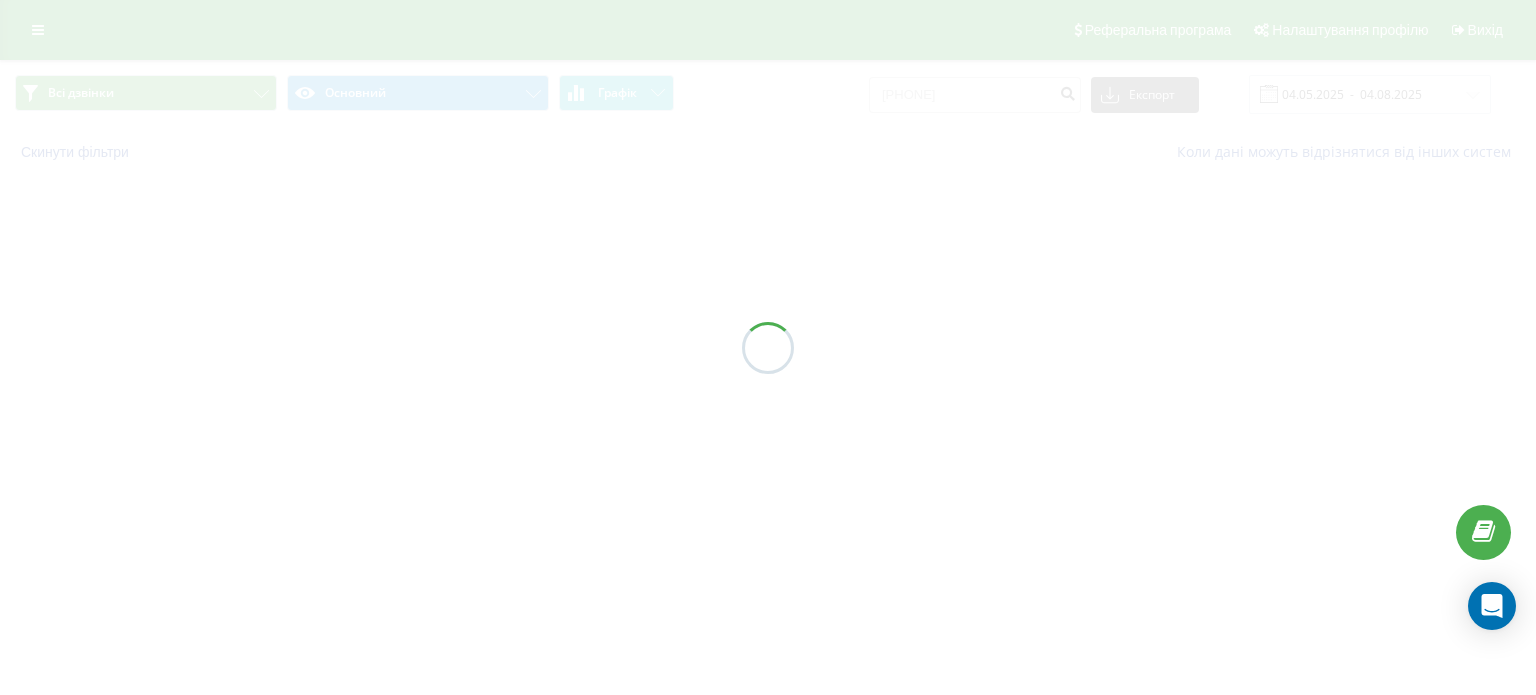 scroll, scrollTop: 0, scrollLeft: 0, axis: both 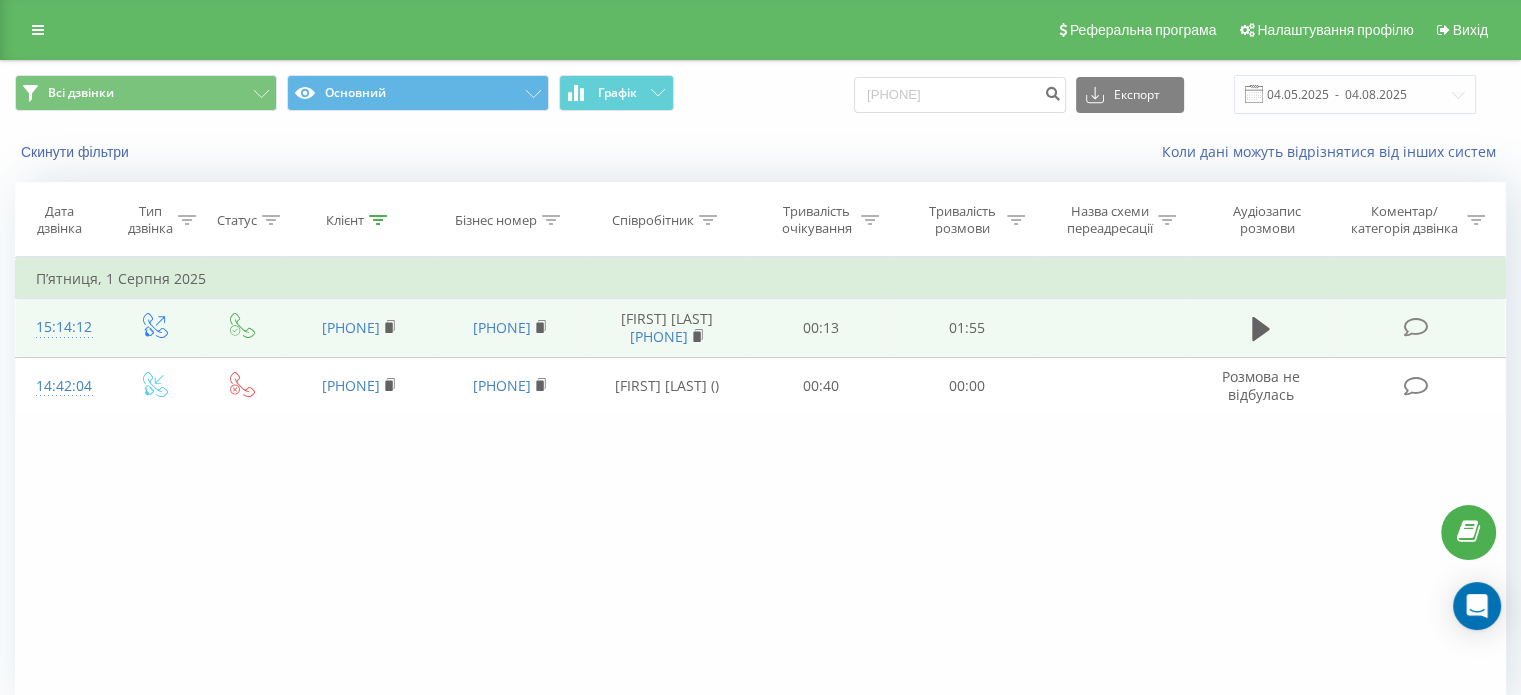 click at bounding box center (1261, 328) 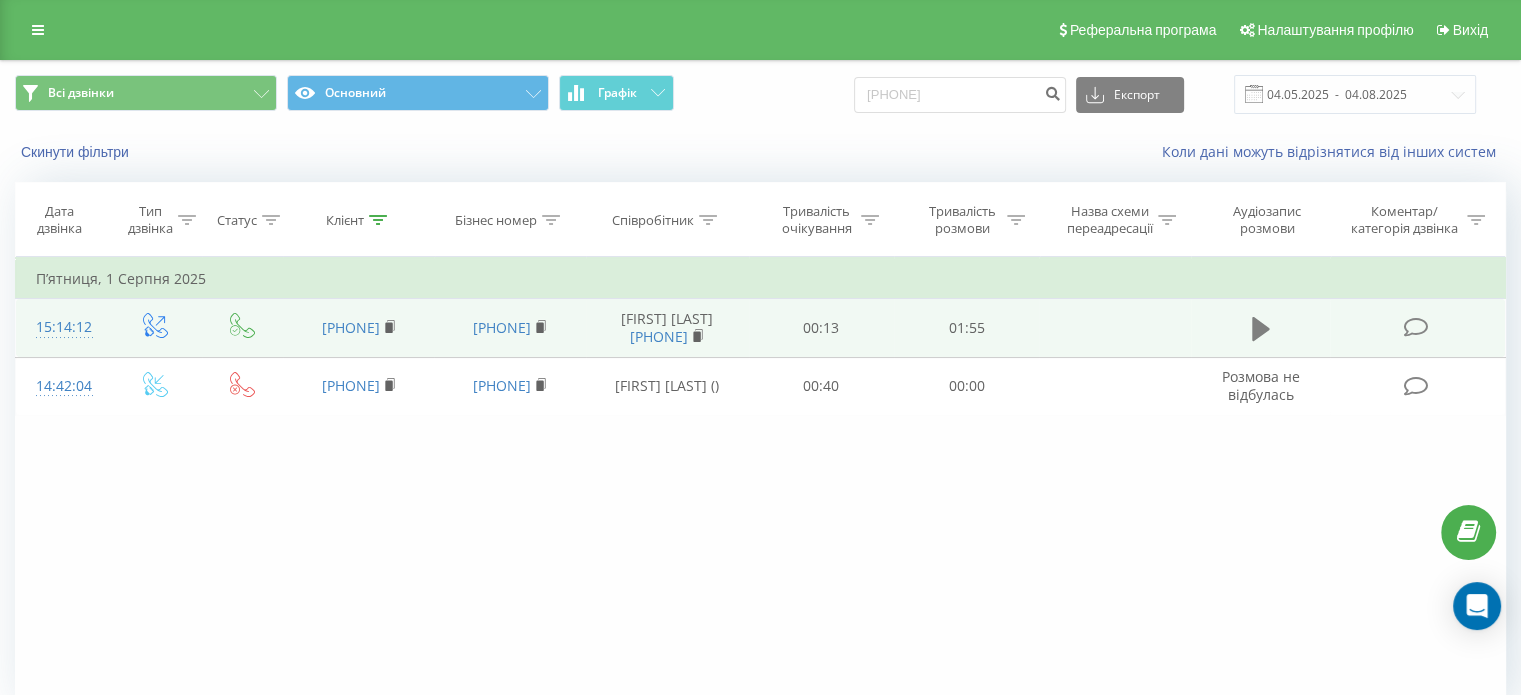 click 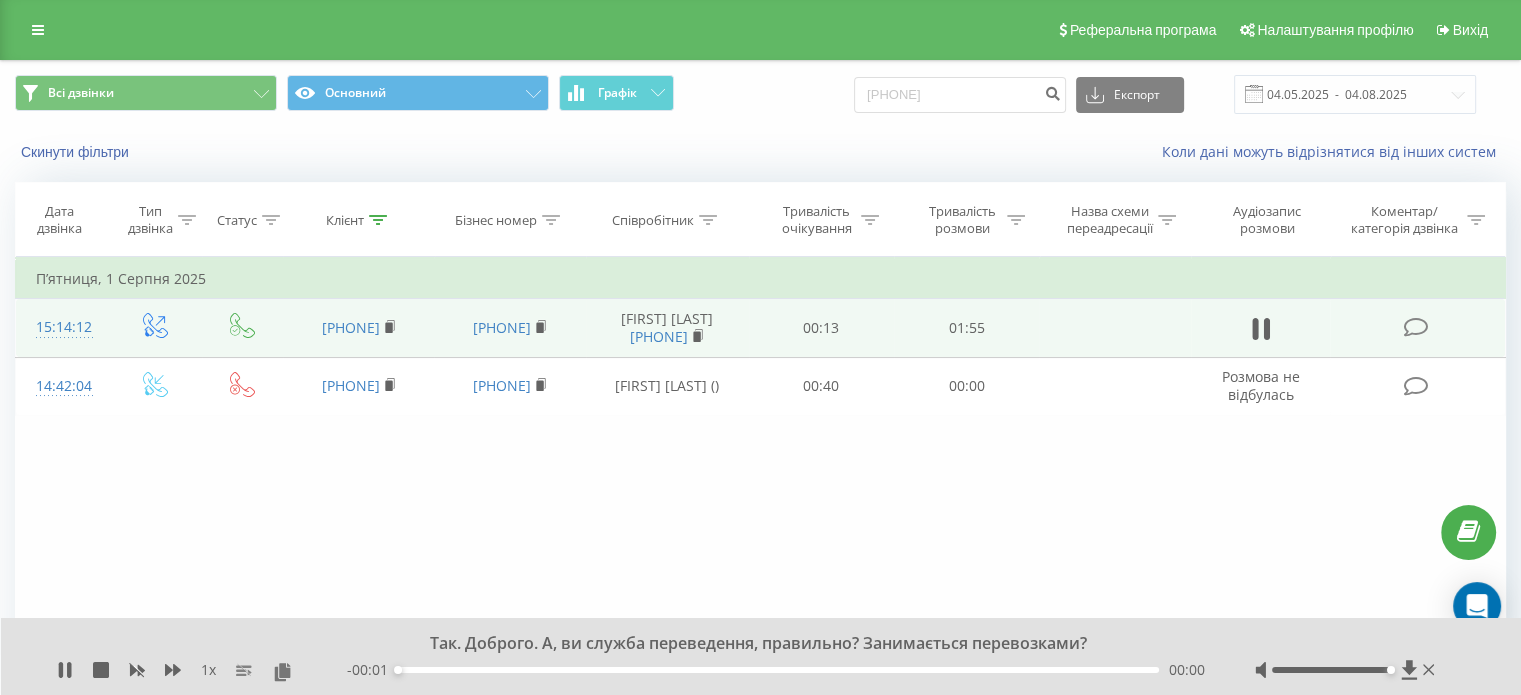 click at bounding box center (1347, 670) 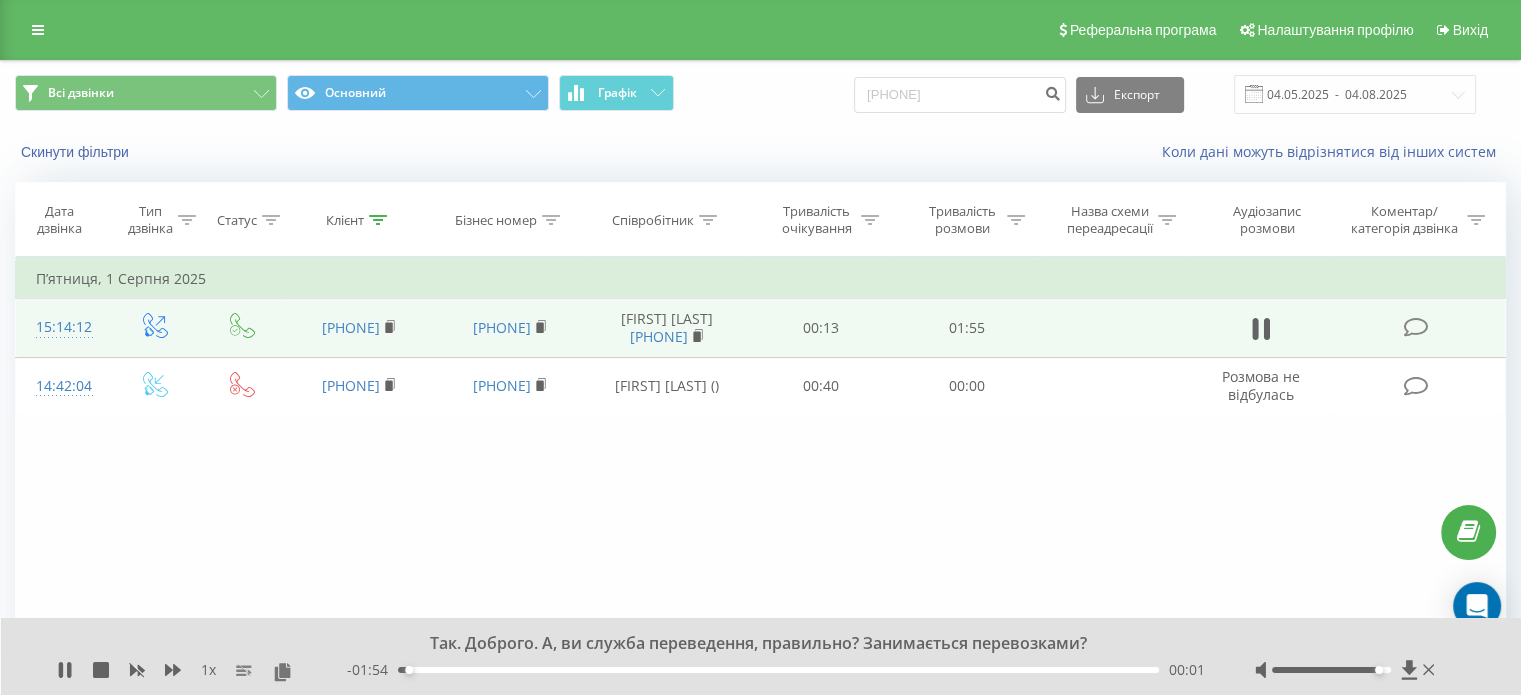 drag, startPoint x: 1347, startPoint y: 671, endPoint x: 1384, endPoint y: 674, distance: 37.12142 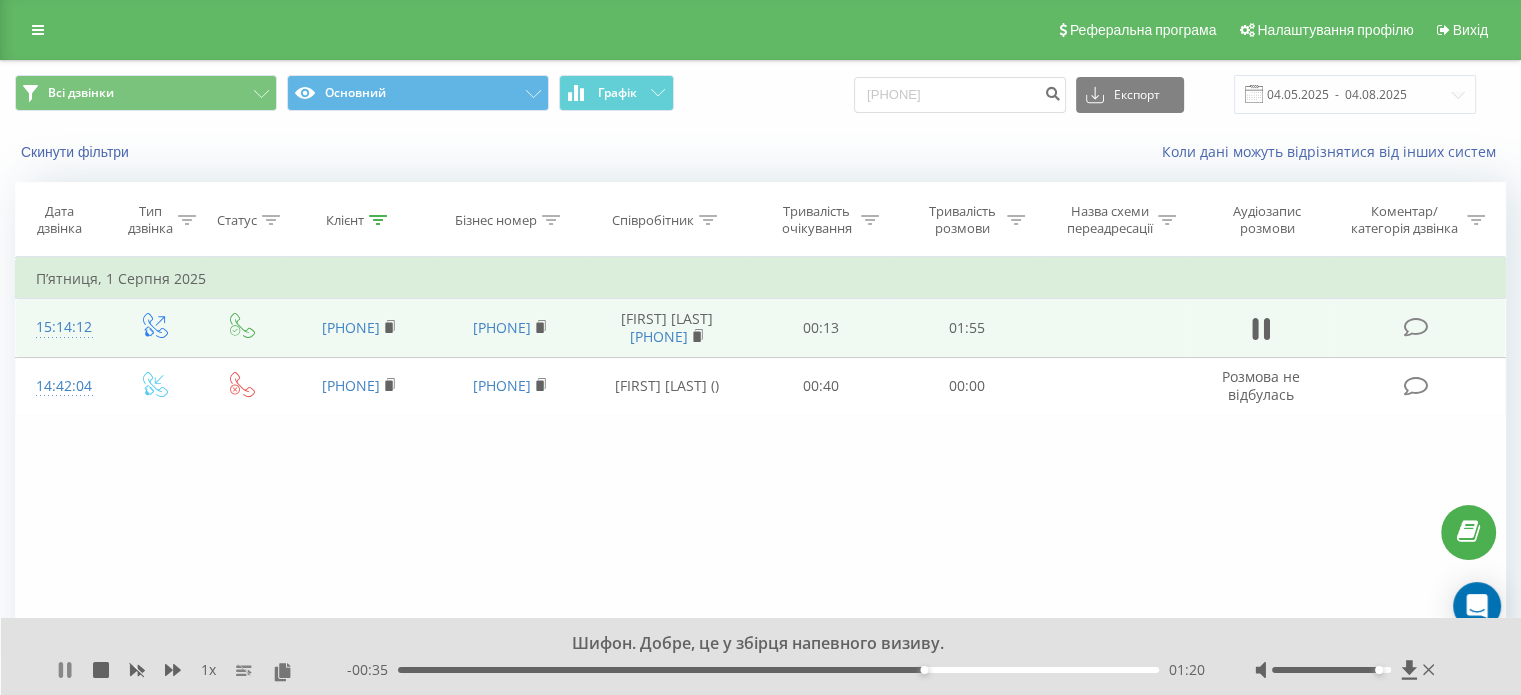 click 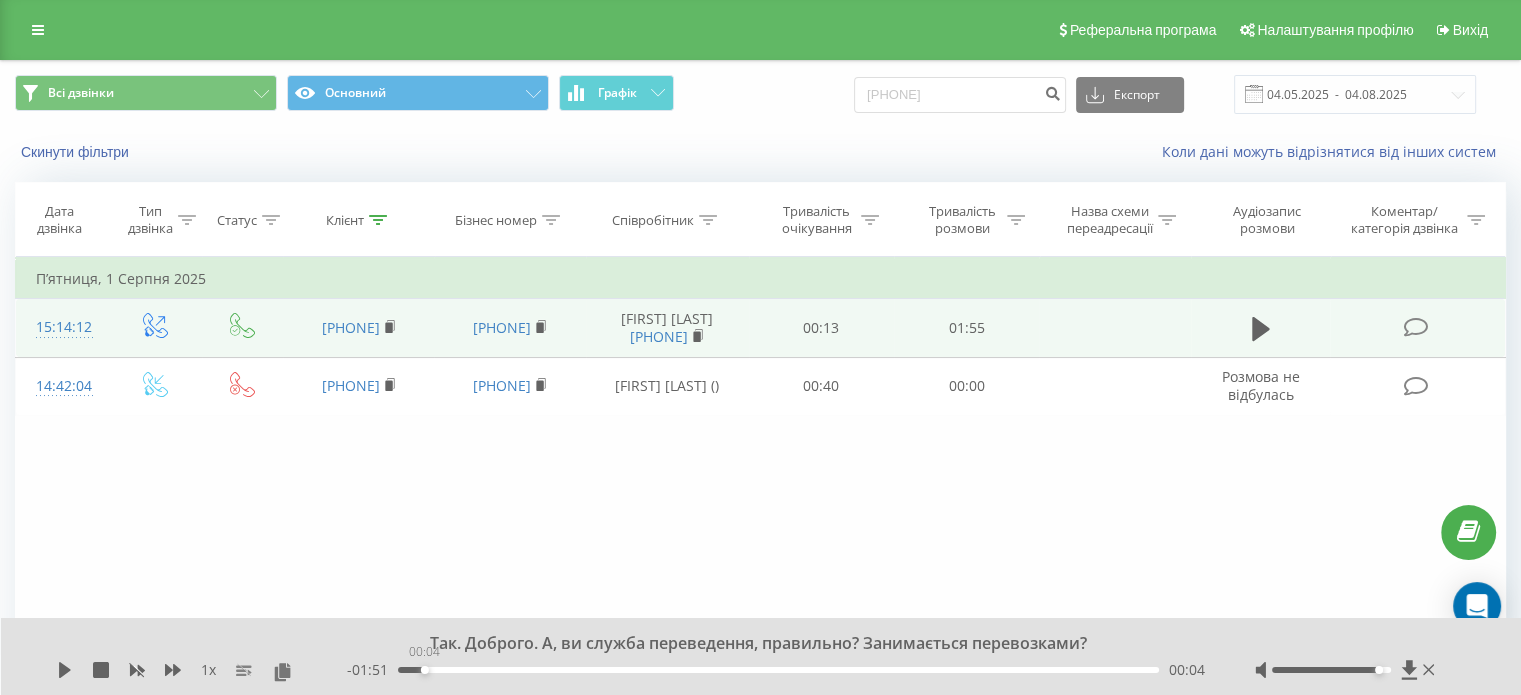 click on "00:04" at bounding box center (778, 670) 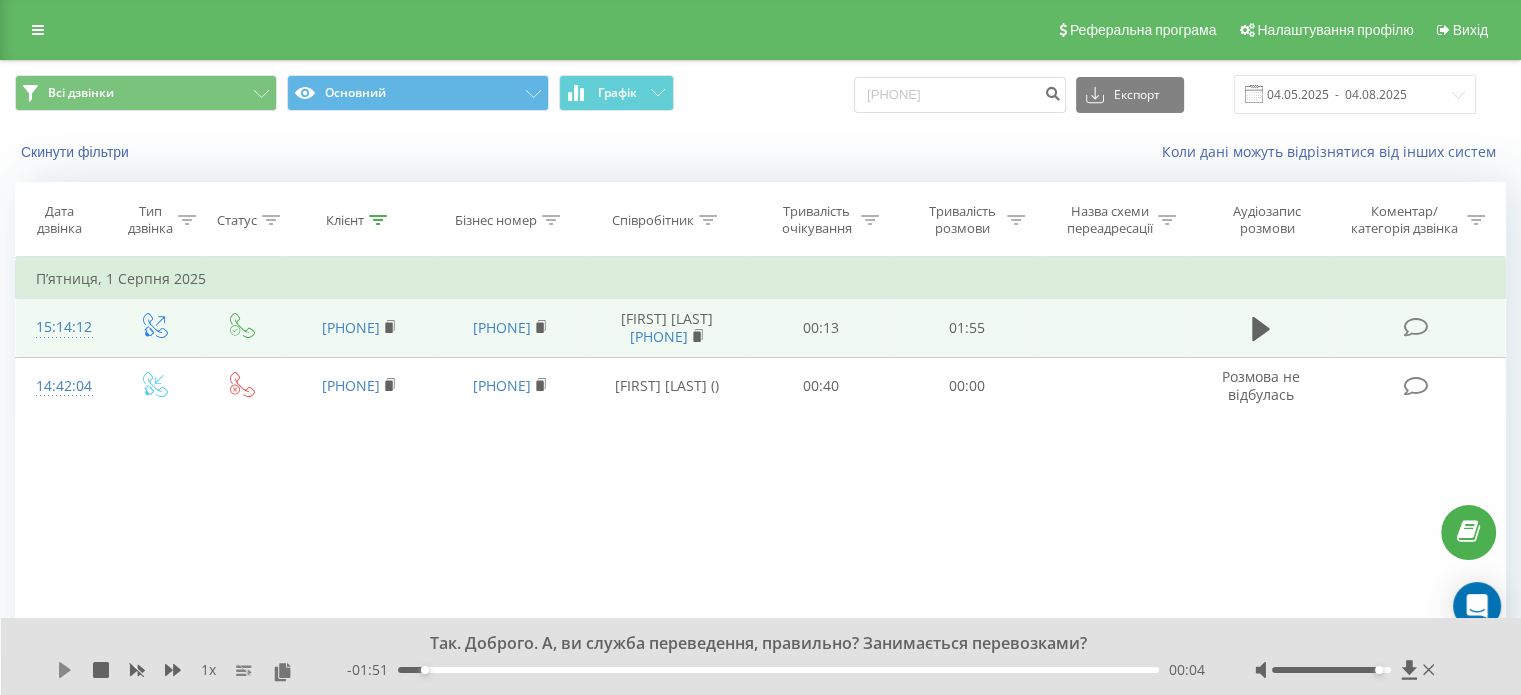 click 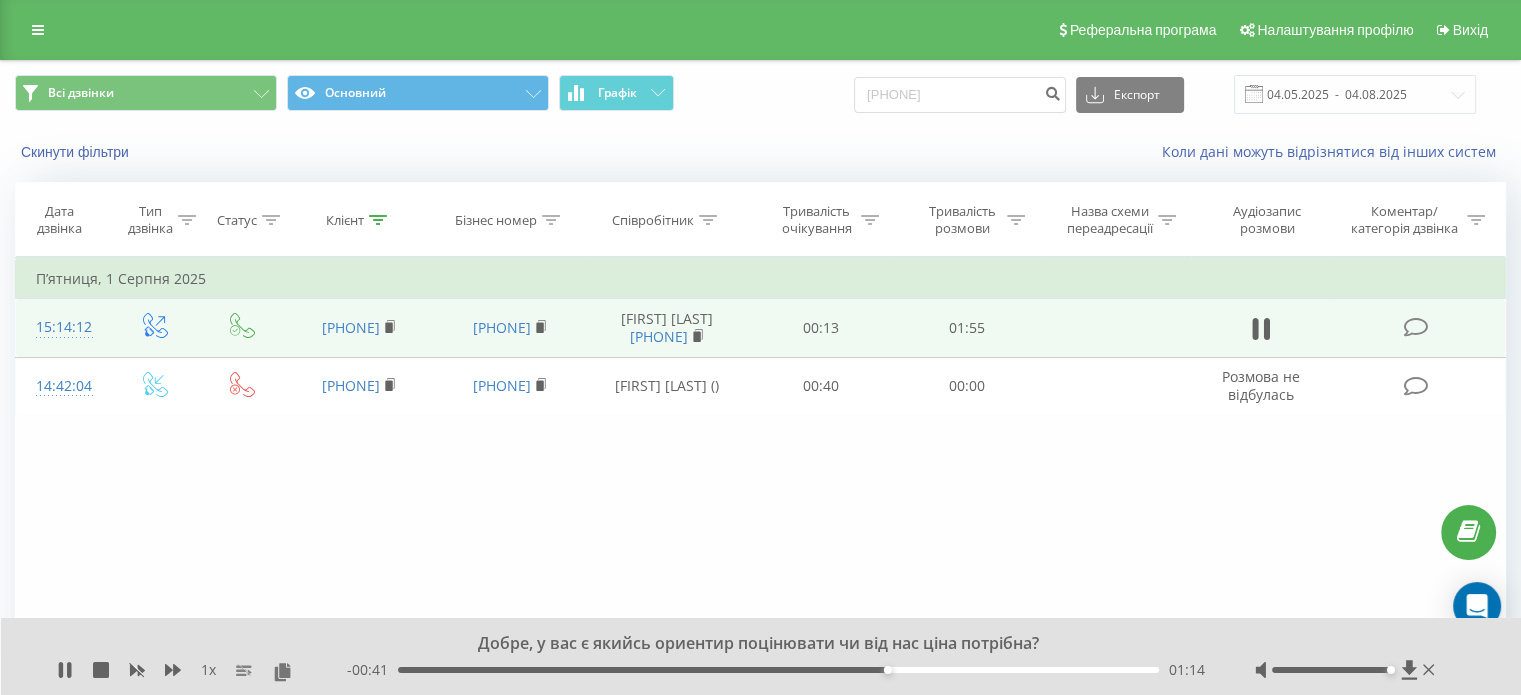 drag, startPoint x: 1380, startPoint y: 667, endPoint x: 1393, endPoint y: 671, distance: 13.601471 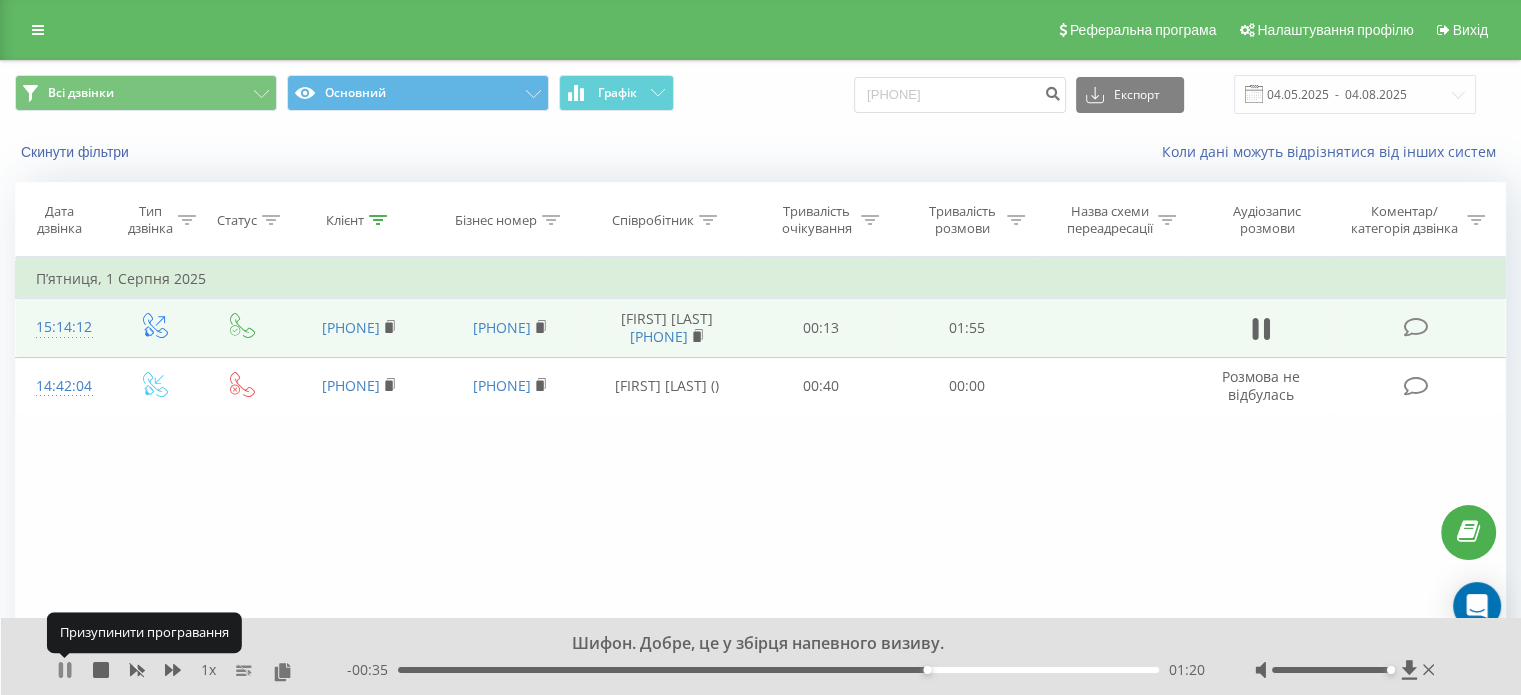 click 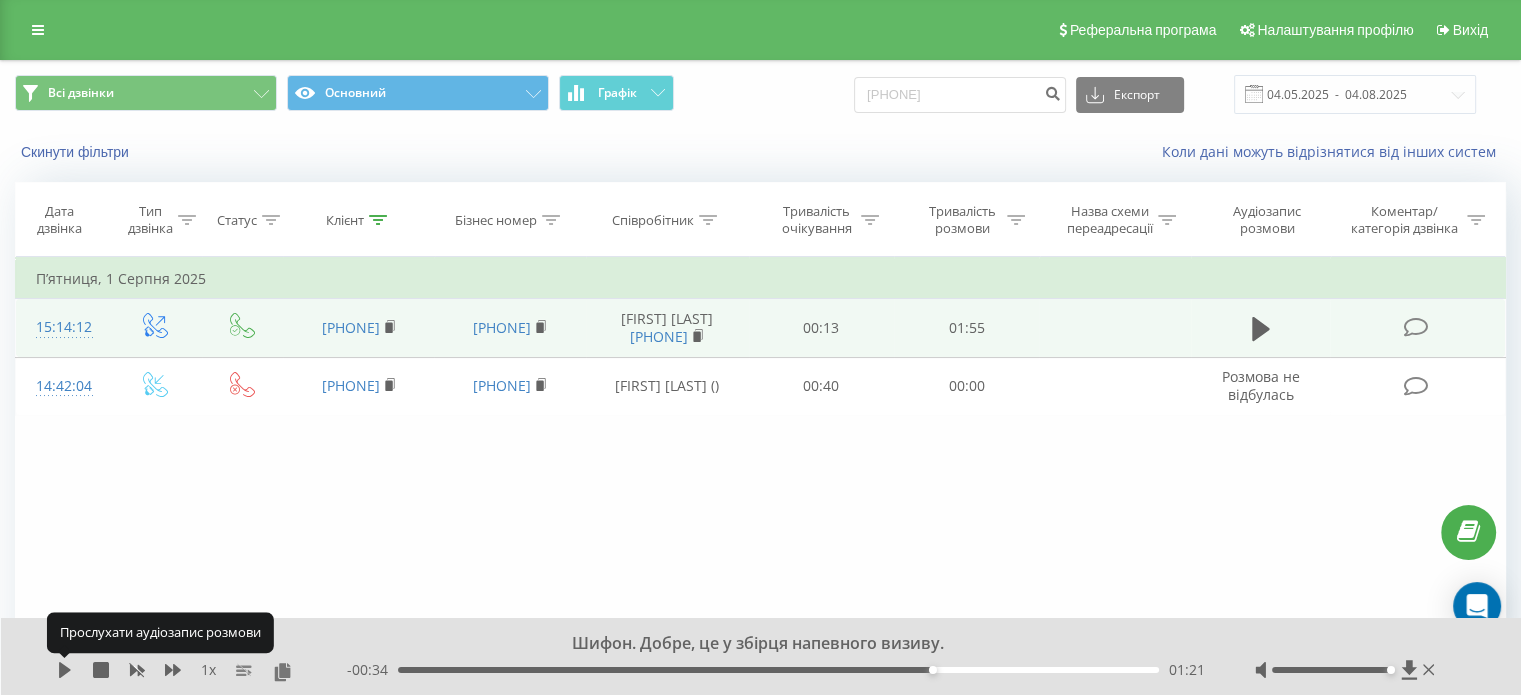 click 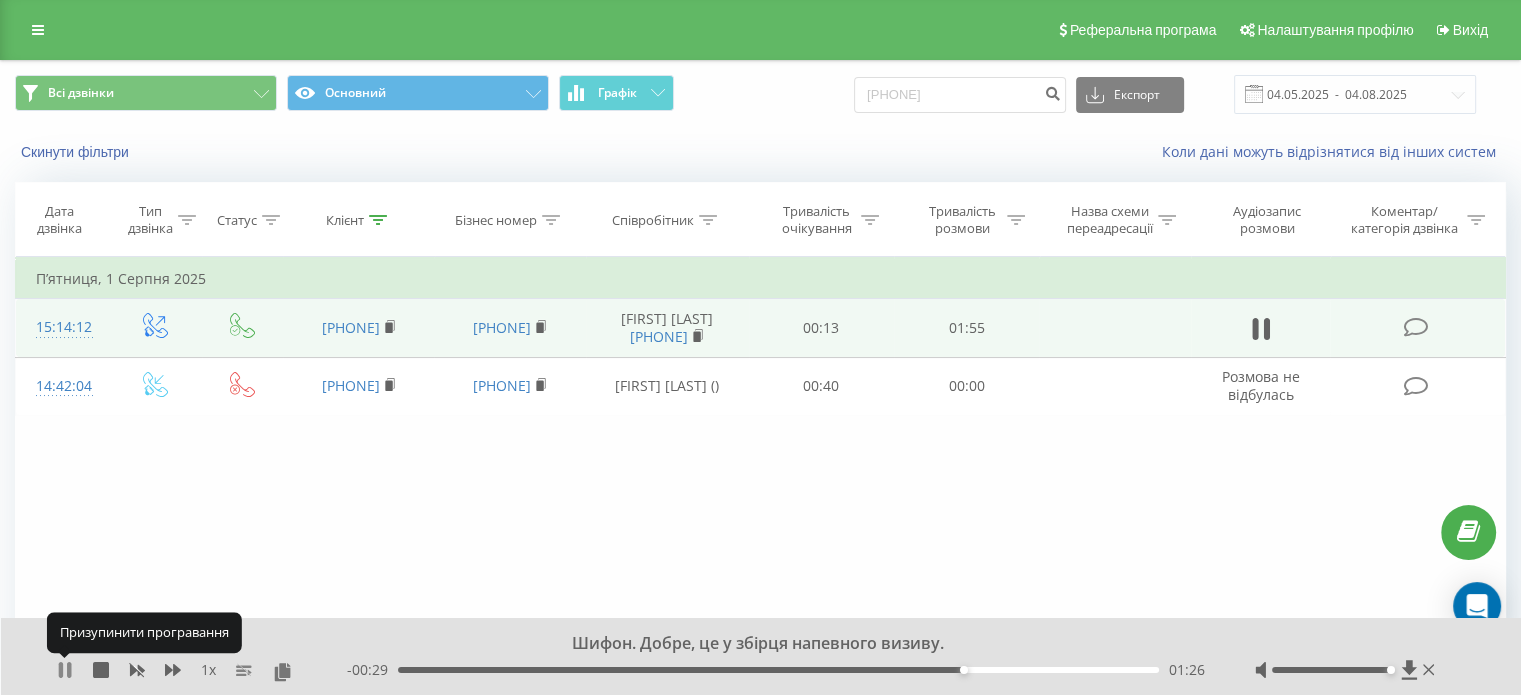 click 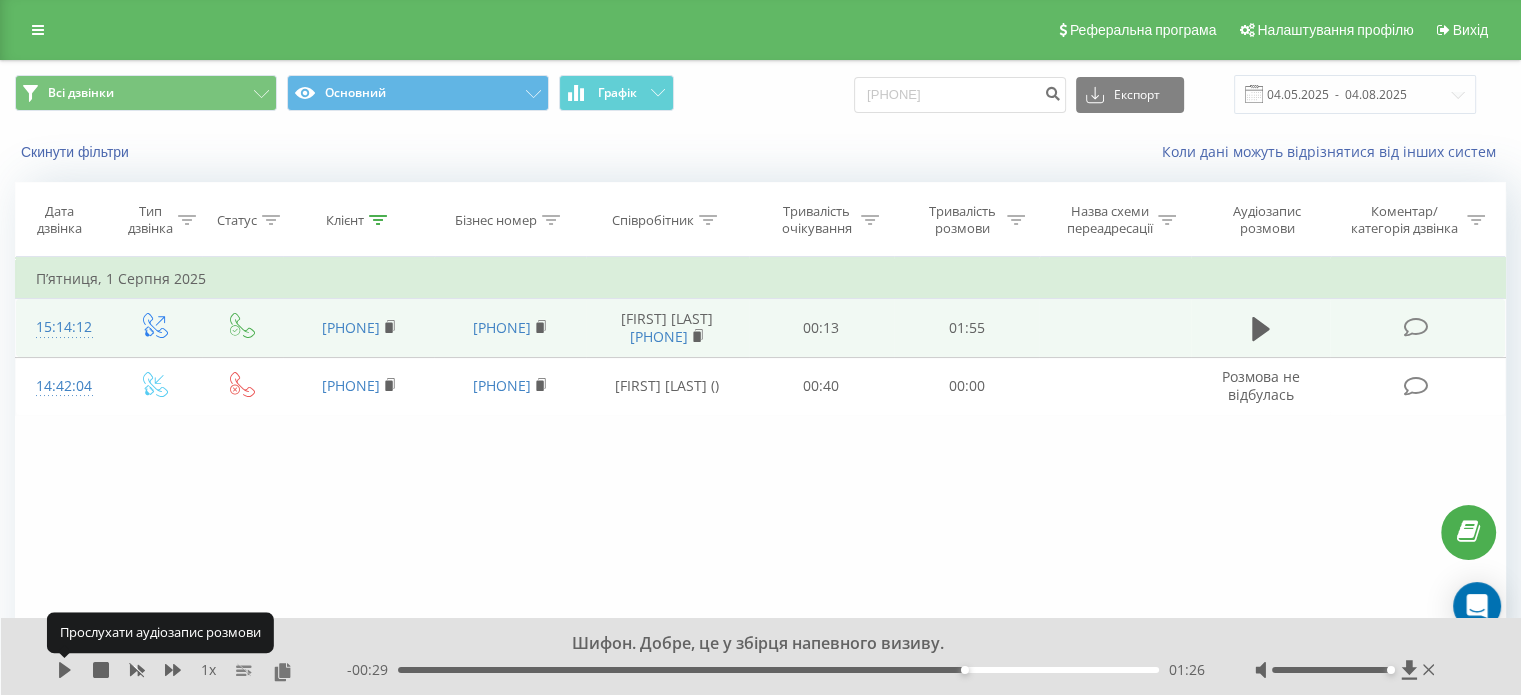 click 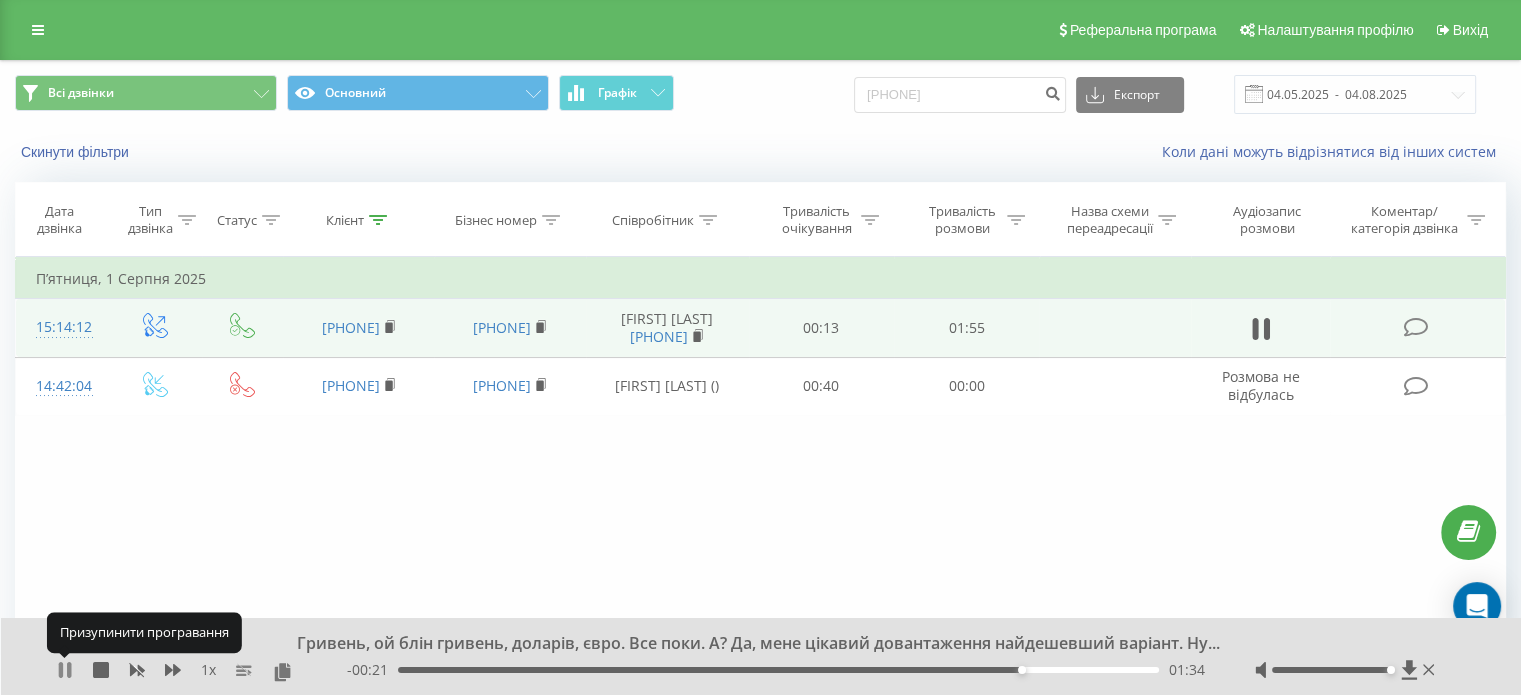click 